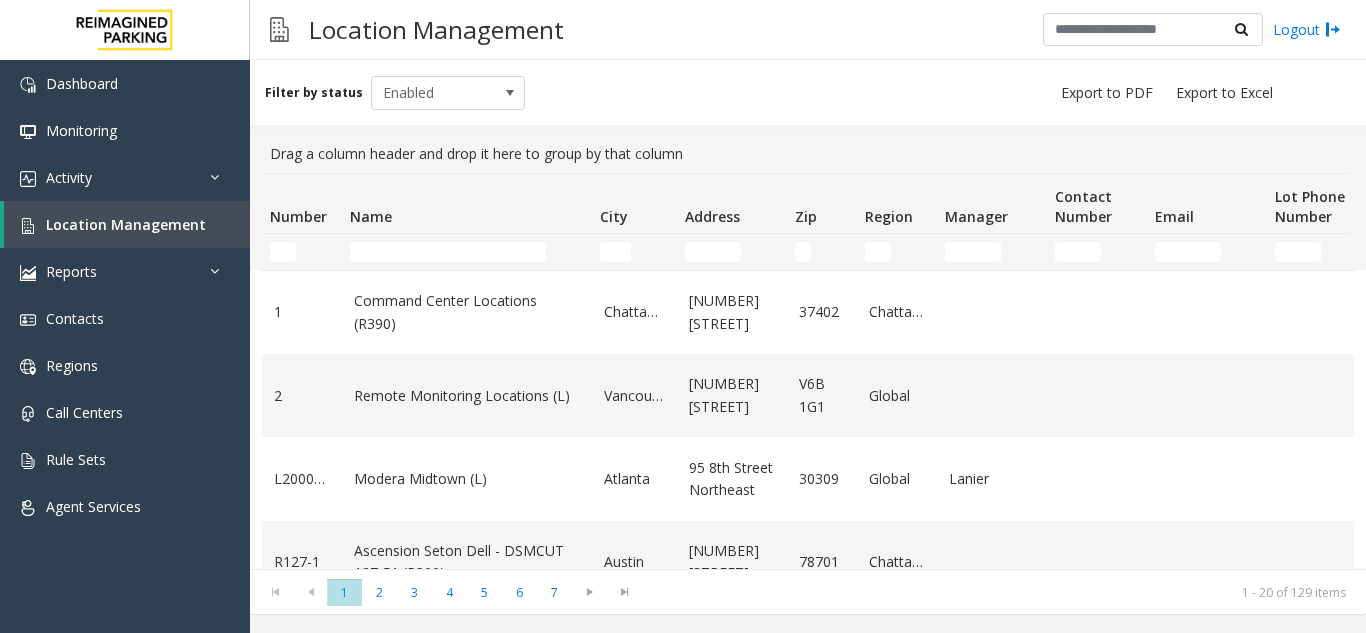 scroll, scrollTop: 0, scrollLeft: 0, axis: both 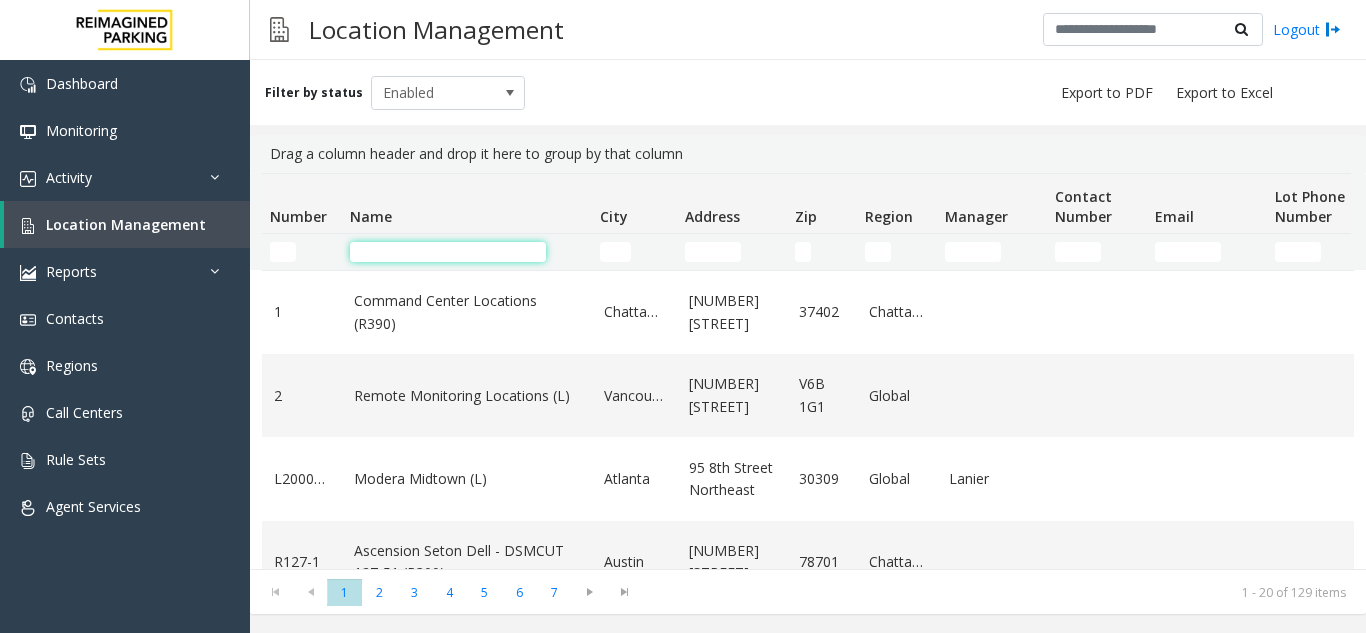click 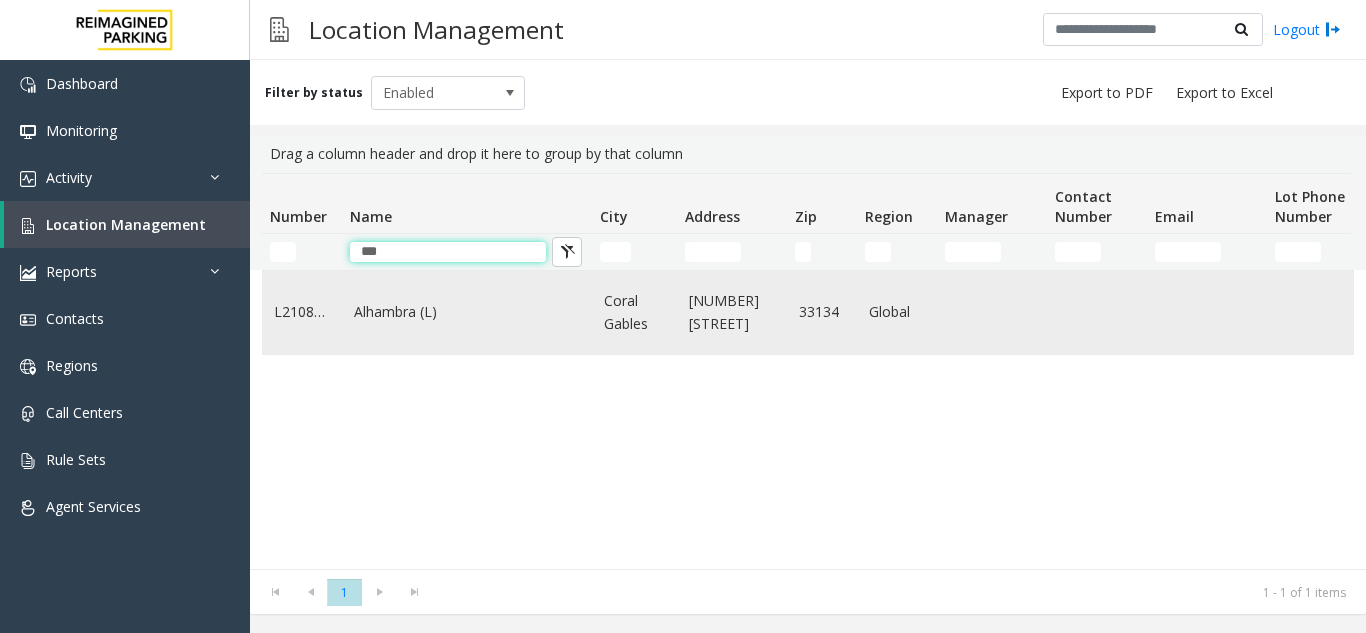 type on "***" 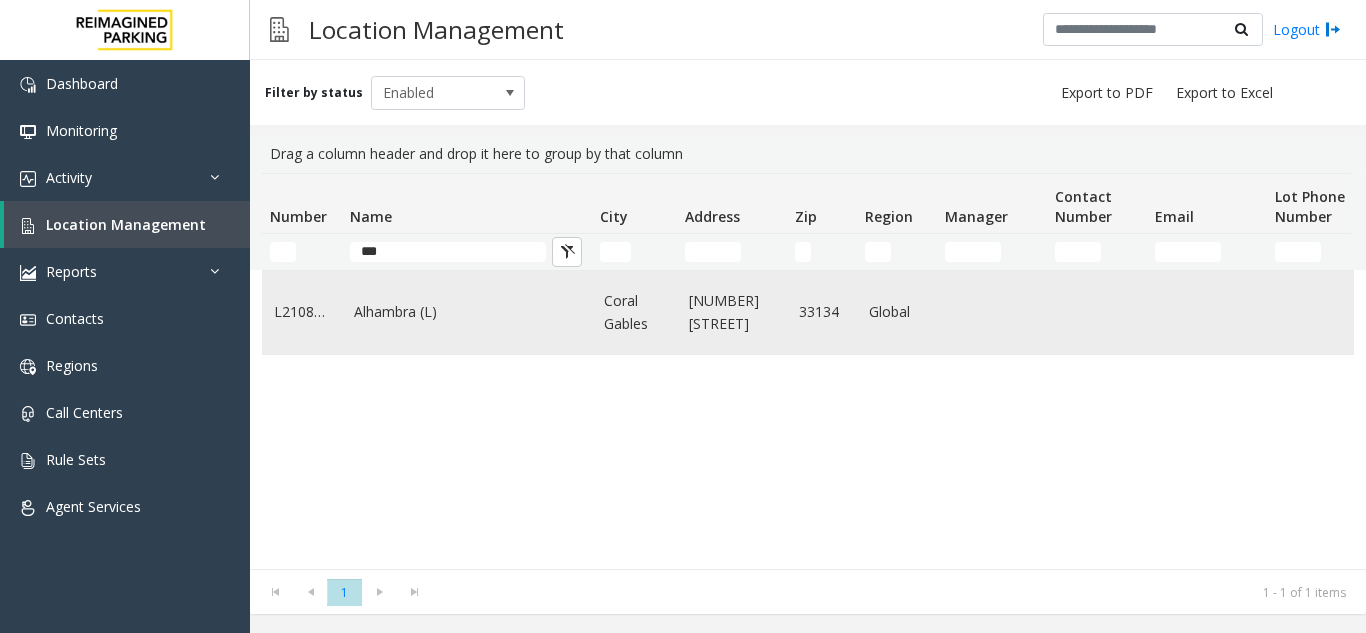 click on "Alhambra (L)" 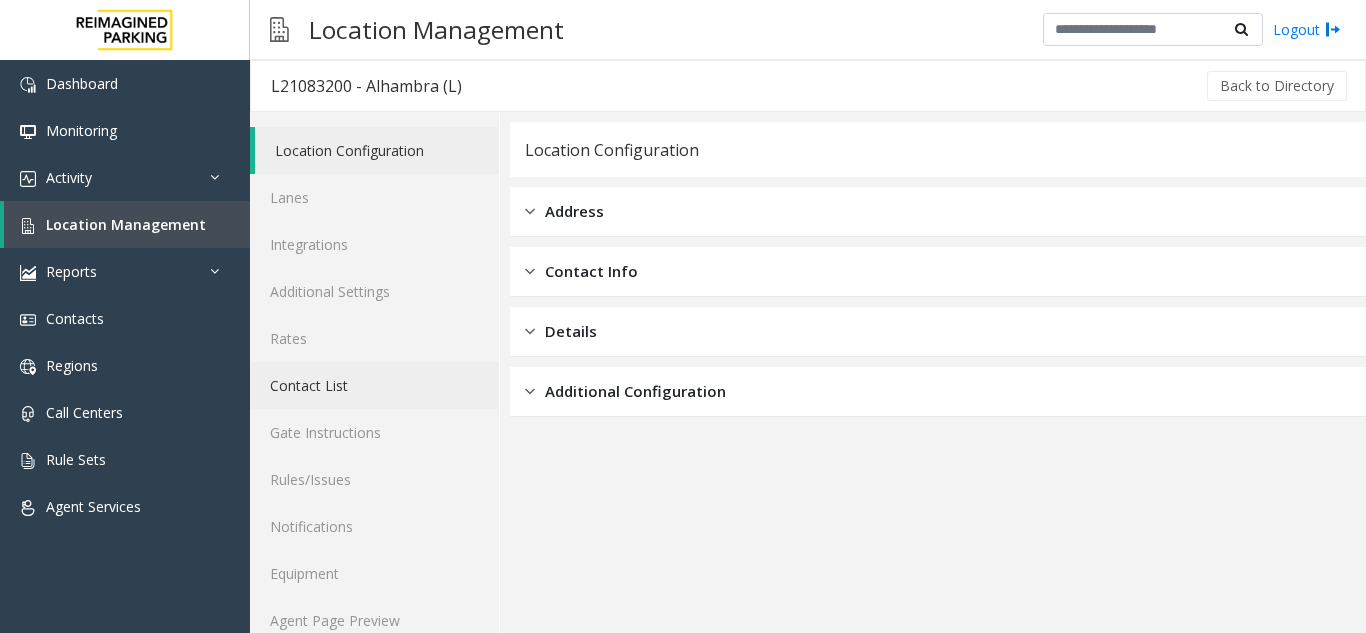 scroll, scrollTop: 26, scrollLeft: 0, axis: vertical 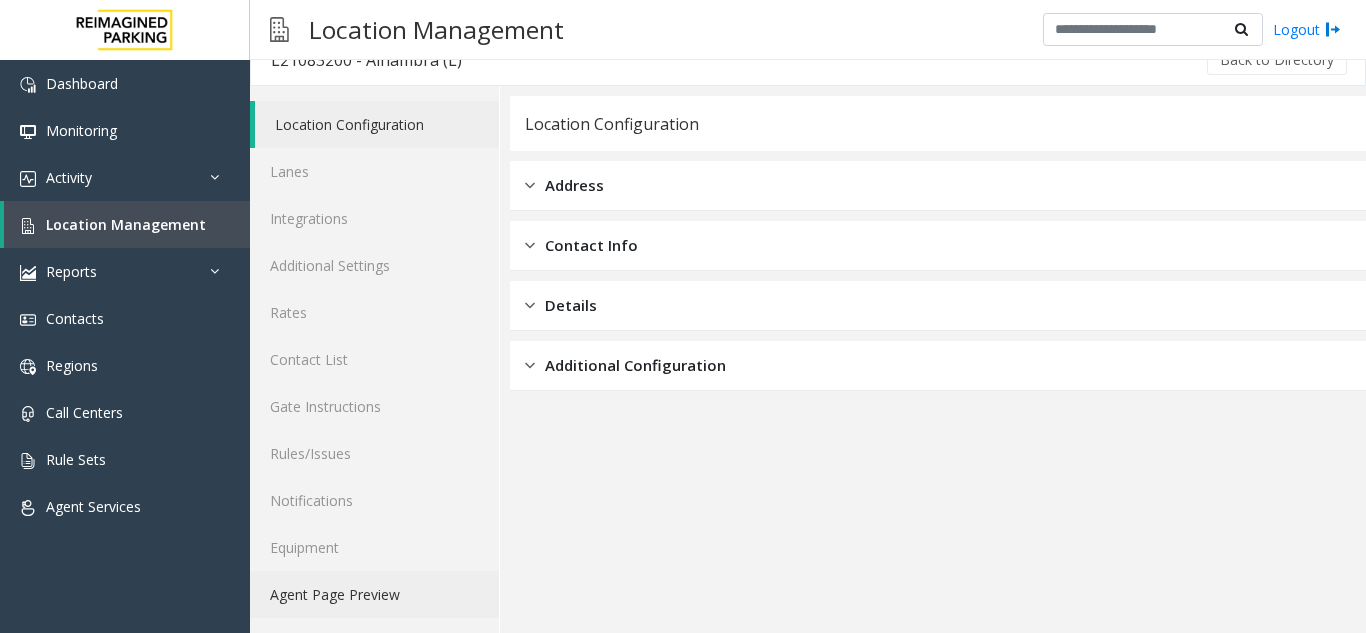 click on "Agent Page Preview" 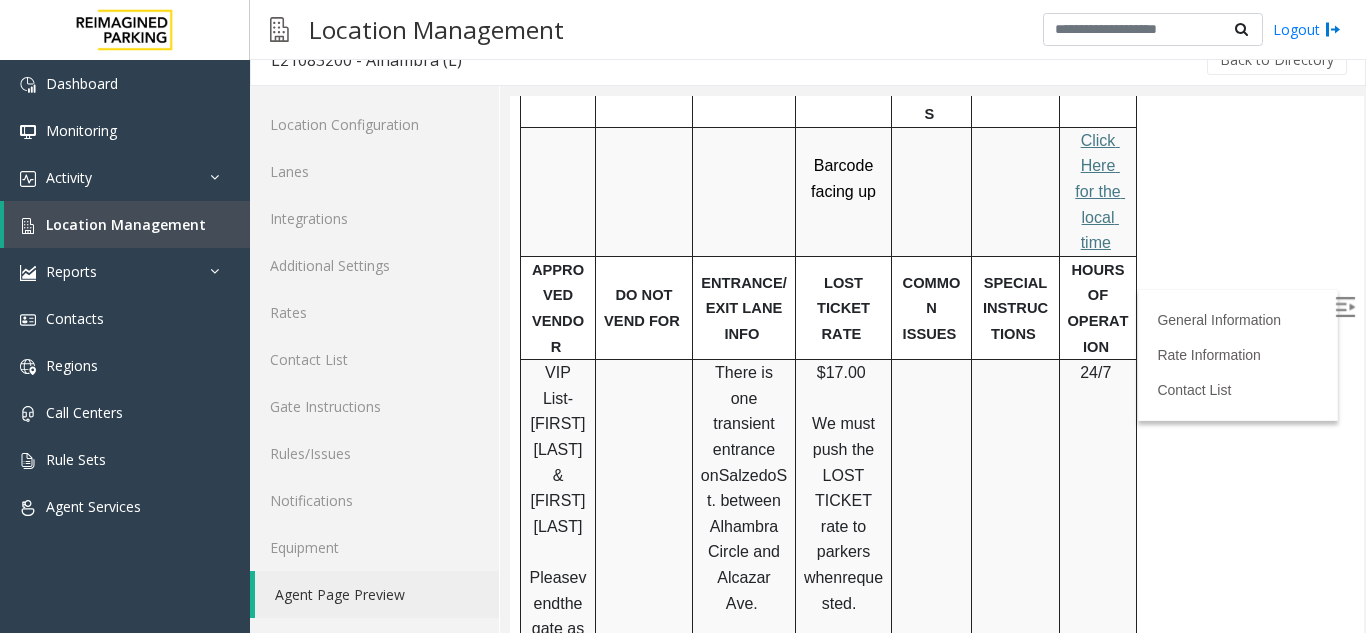 scroll, scrollTop: 1100, scrollLeft: 0, axis: vertical 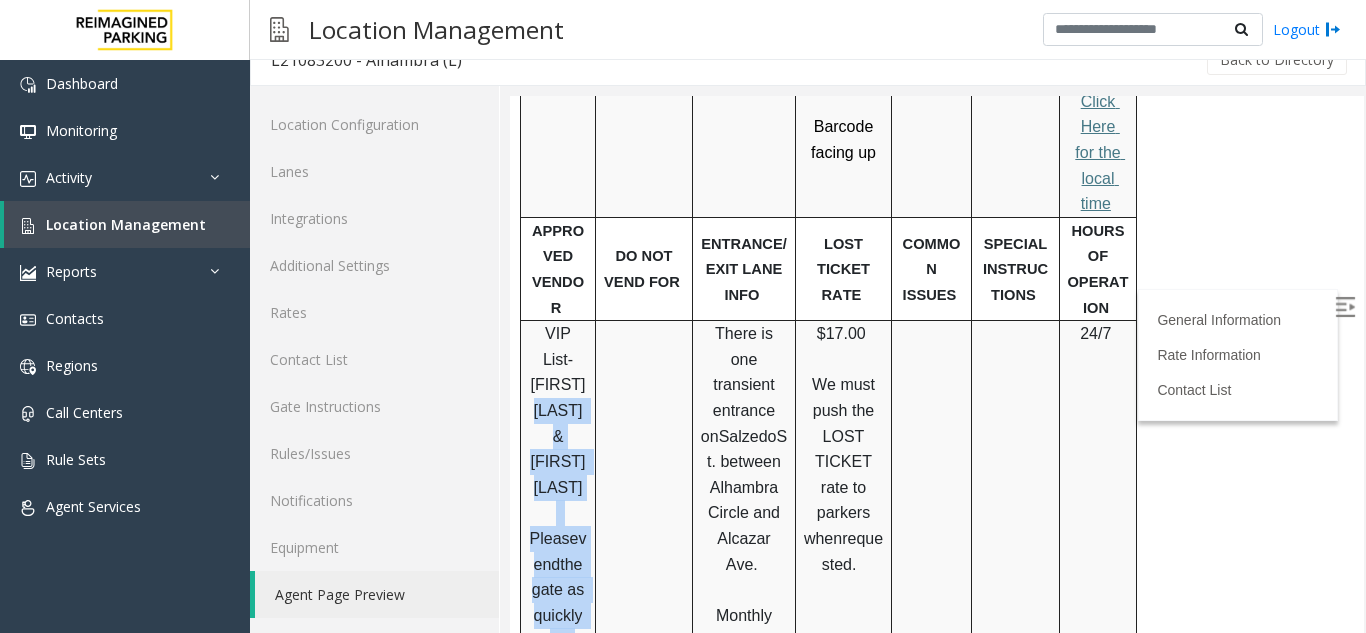 drag, startPoint x: 553, startPoint y: 313, endPoint x: 613, endPoint y: 446, distance: 145.9075 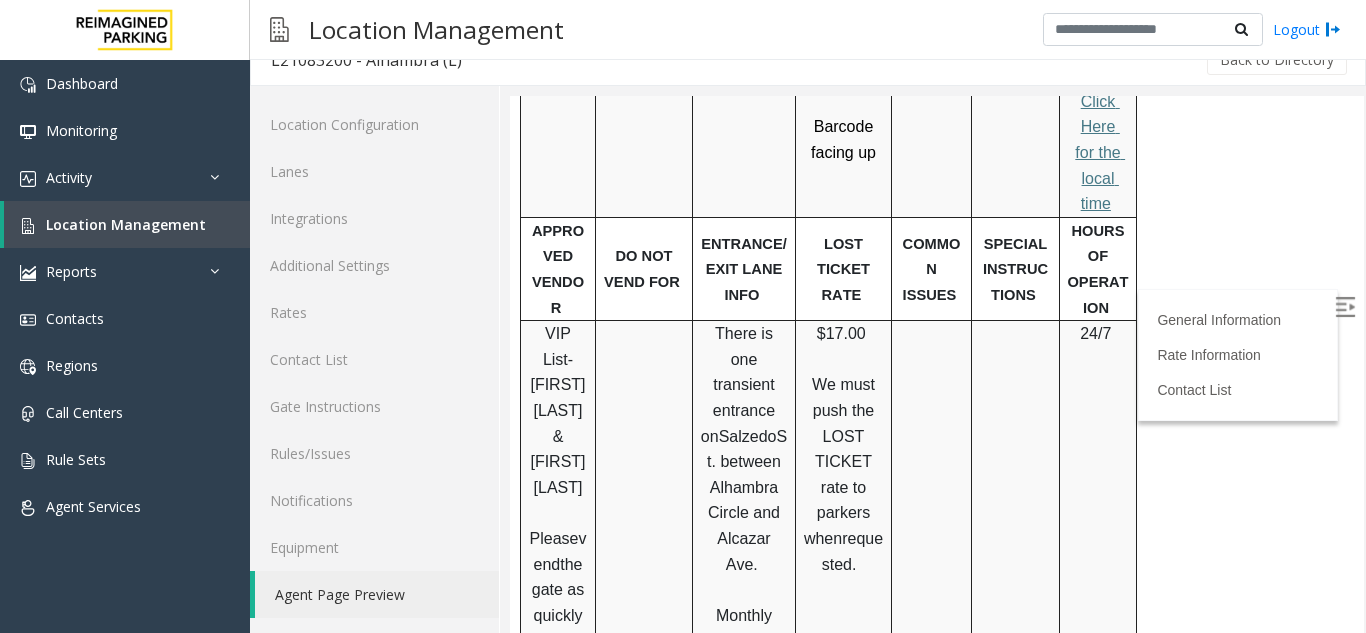 click on "[COMPANY_NAME]   [COMPANY_NAME]   [USERNAME]   [PASSWORD]   [COMPANY_NAME]   [EQUIPMENT]   [CARD INSERTION]   [COMPANY_NAME]   [CODE] - [NUMBER] [STREET]               [PAYMENT_TYPE]    Chip towards the machine and facing up MANDATORY FIELDS   VALIDATIONS   APPROVED VALIDATION LIST   TICKET   MONTHLY CARDS/TENANTS   GARAGE LAYOUT   LOCATION TIME                Barcode facing up         Click Here for the local time   APPROVED VENDOR   DO NOT VEND FOR   ENTRANCE/EXIT LANE INFO   LOST TICKET RATE   COMMON ISSUES   SPECIAL INSTRUCTIONS   HOURS OF OPERATION   VIP List- [FIRST] [LAST] & [FIRST] [LAST]   Please  vend  the gate as quickly as possible       There is one transient entrance on [STREET_NAME] St. between [STREET_NAME] [CIRCLE] and [STREET_NAME] Ave.     Monthly Entry is  located  on [STREET_NAME] Ave. between [STREET_NAME] [BLVD] and [STREET_NAME] St.   [PRICE]      We must push the LOST TICKET rate to parkers when  requested .           24/7" at bounding box center (934, 280) 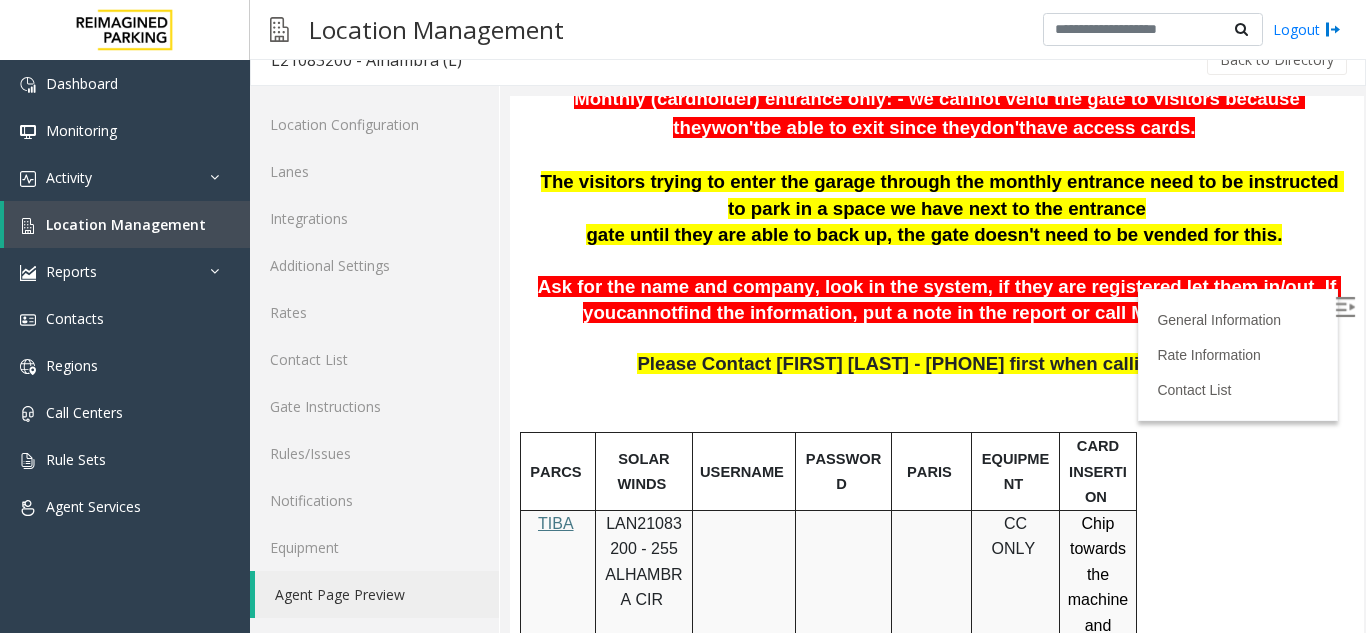 scroll, scrollTop: 414, scrollLeft: 0, axis: vertical 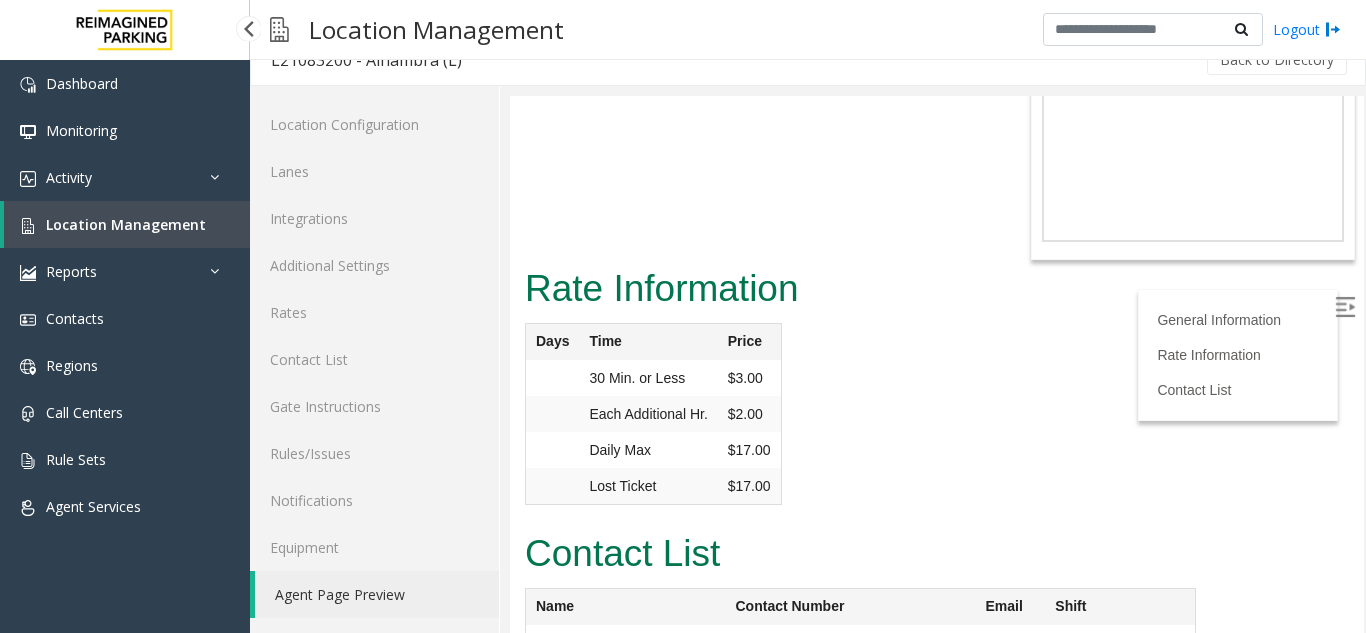 click on "Location Management" at bounding box center [126, 224] 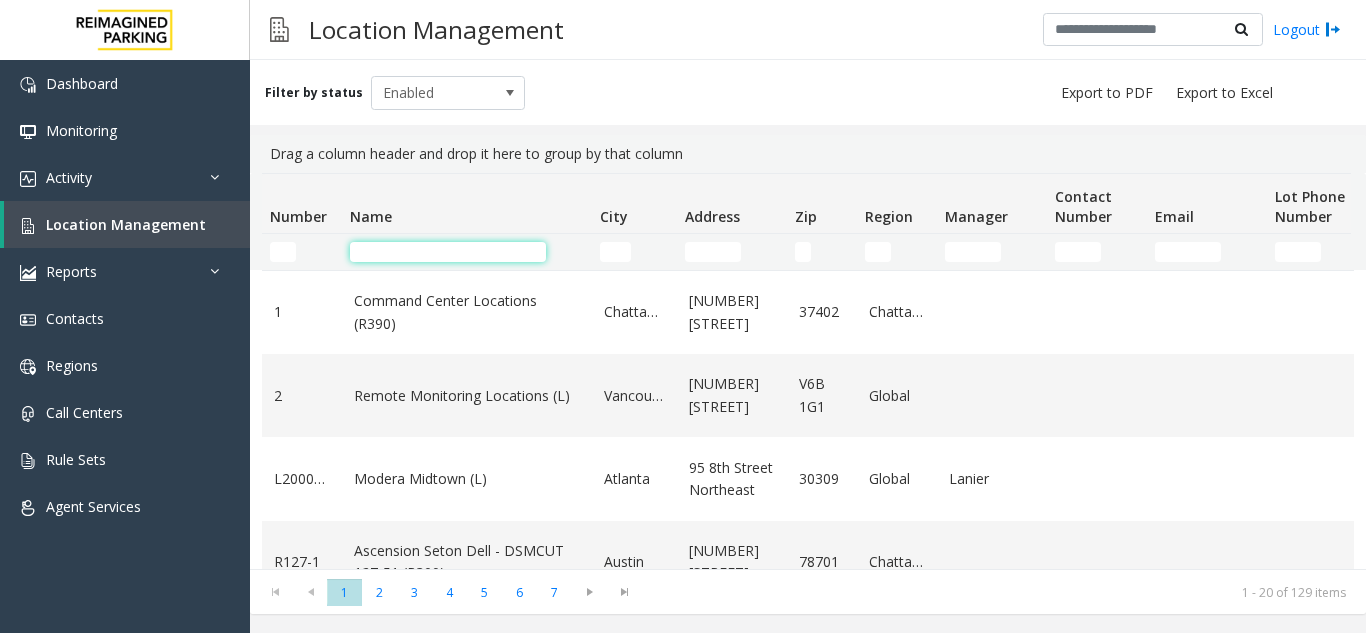 click 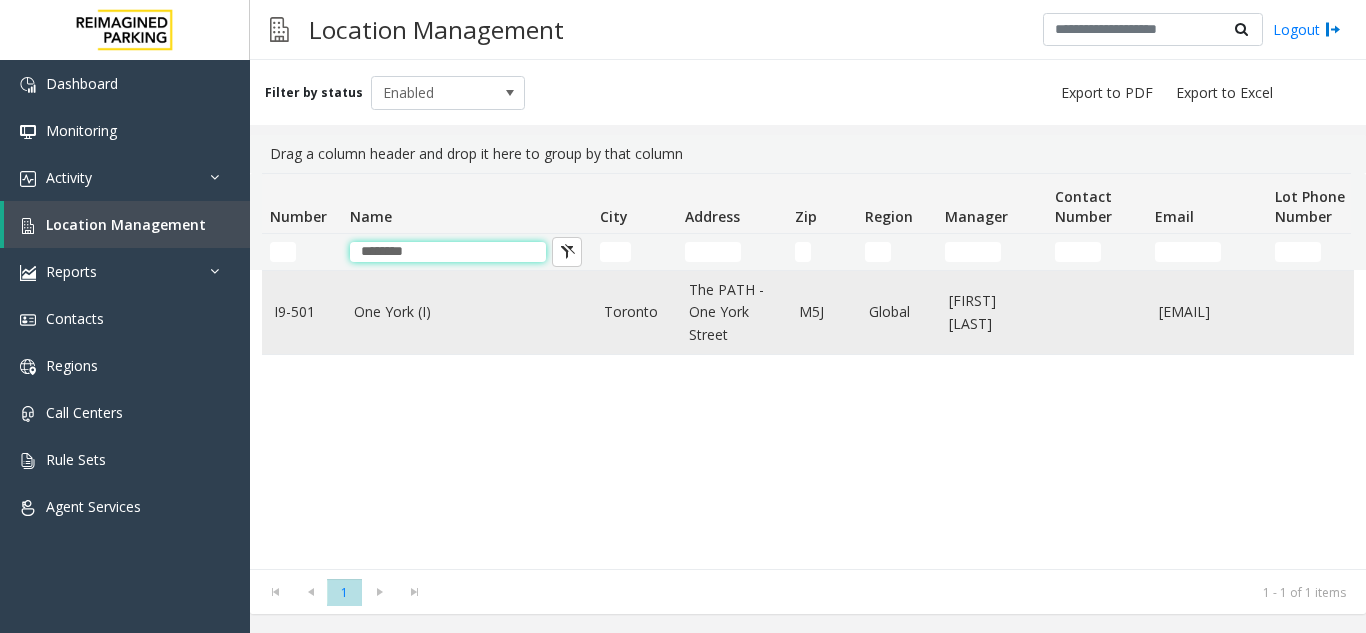 type on "********" 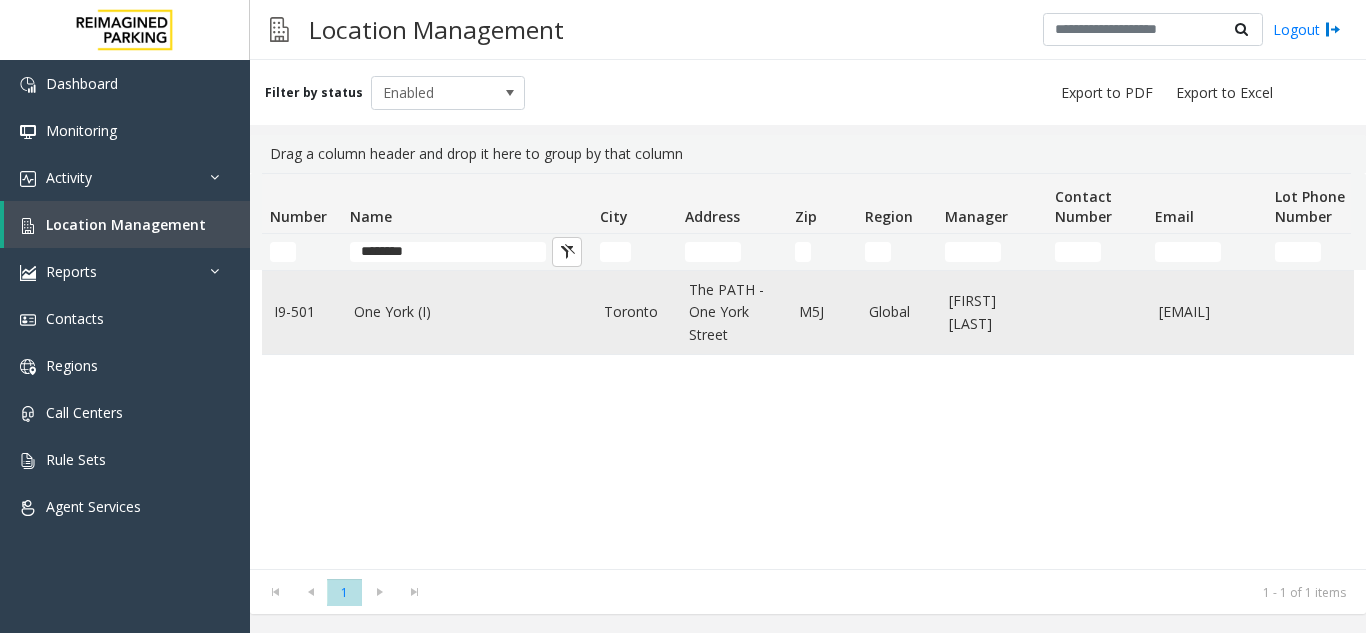 click on "One York (I)" 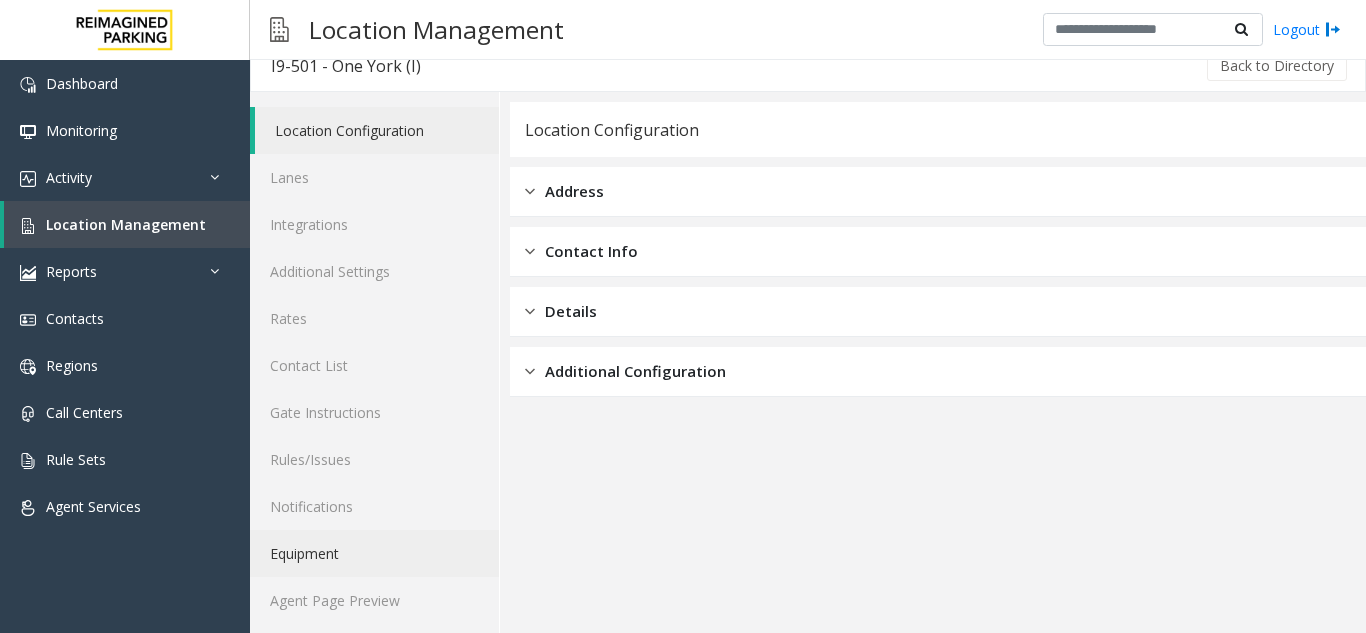 scroll, scrollTop: 26, scrollLeft: 0, axis: vertical 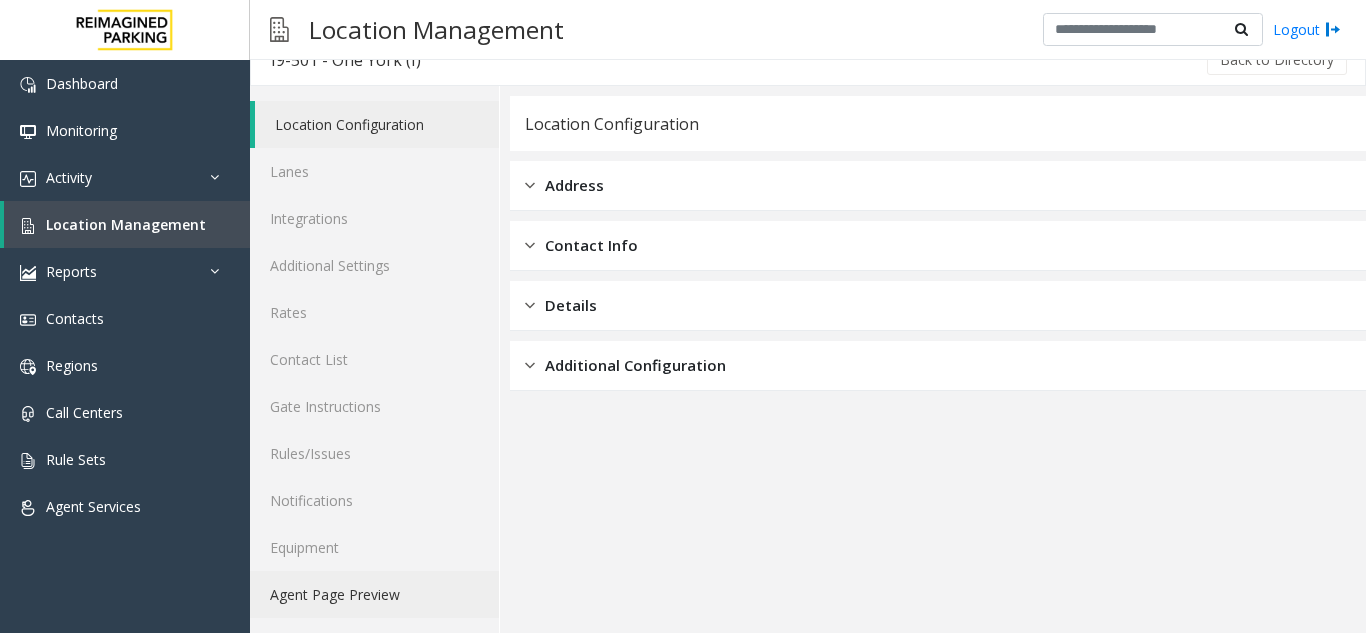 click on "Agent Page Preview" 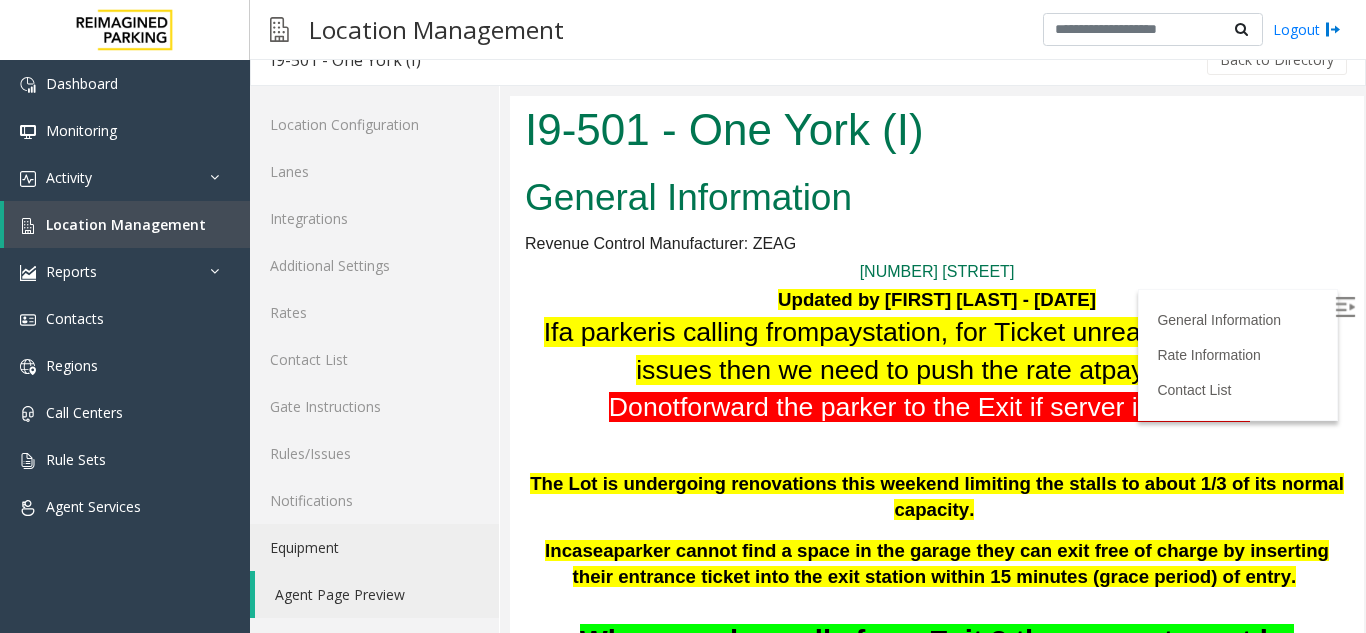 scroll, scrollTop: 0, scrollLeft: 0, axis: both 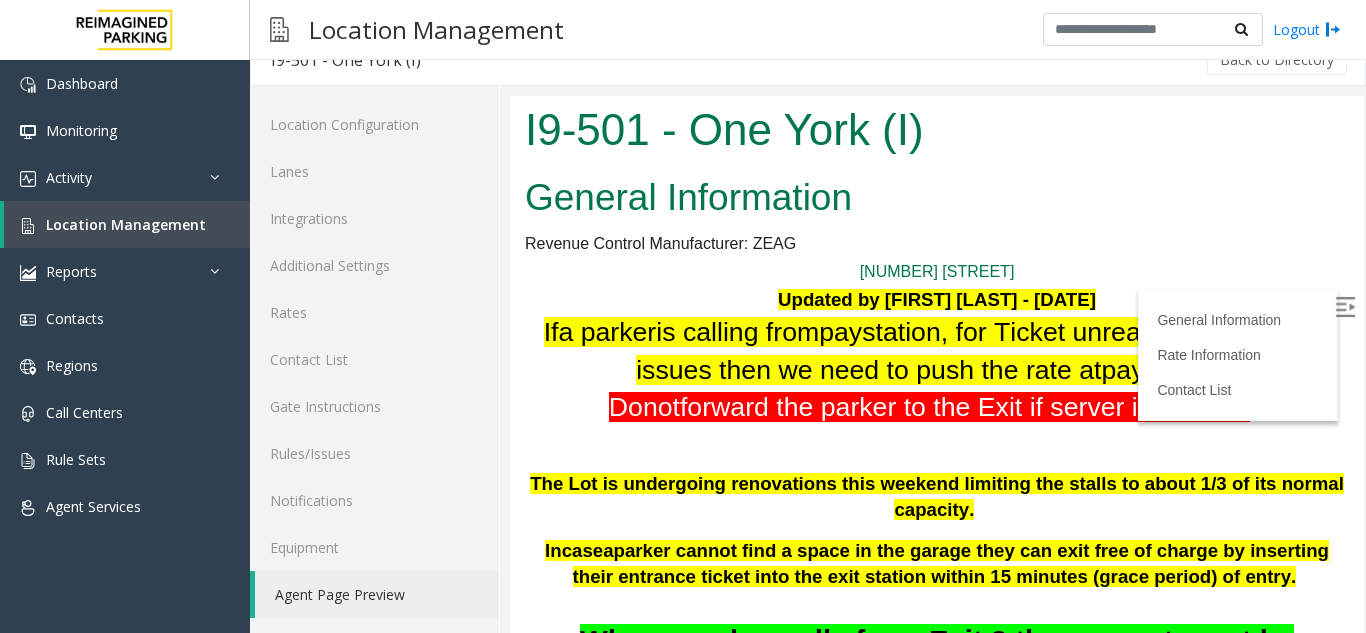 click at bounding box center (1345, 307) 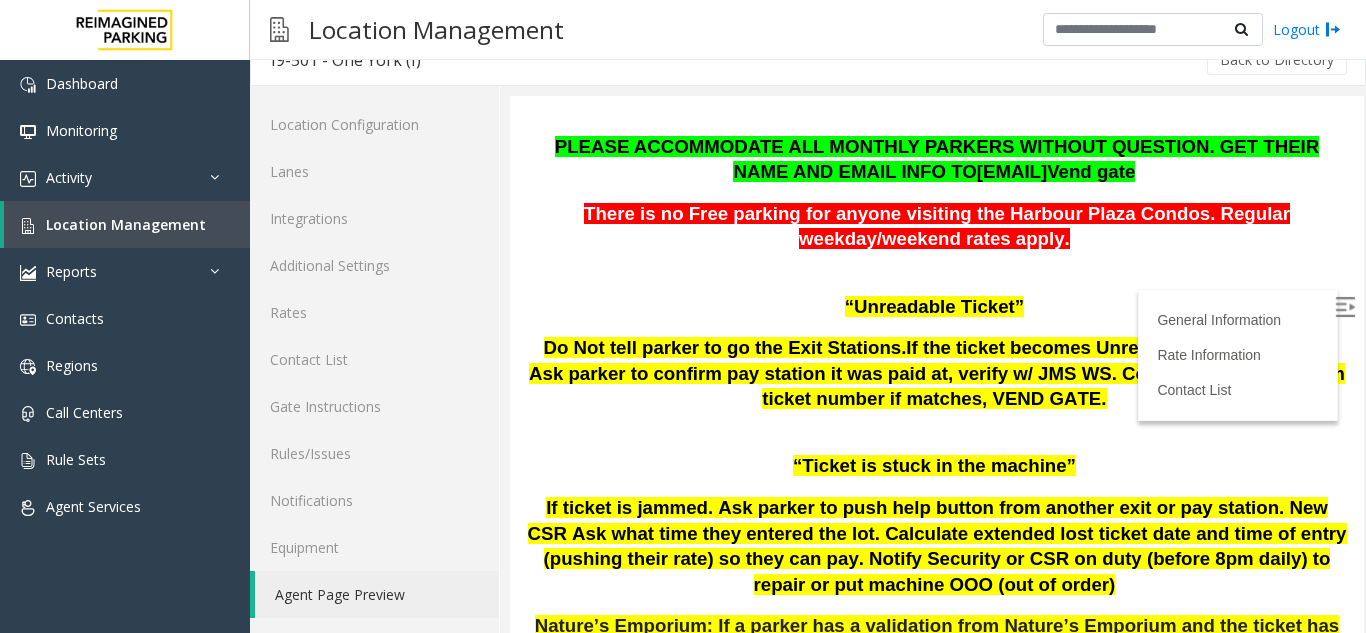 scroll, scrollTop: 600, scrollLeft: 0, axis: vertical 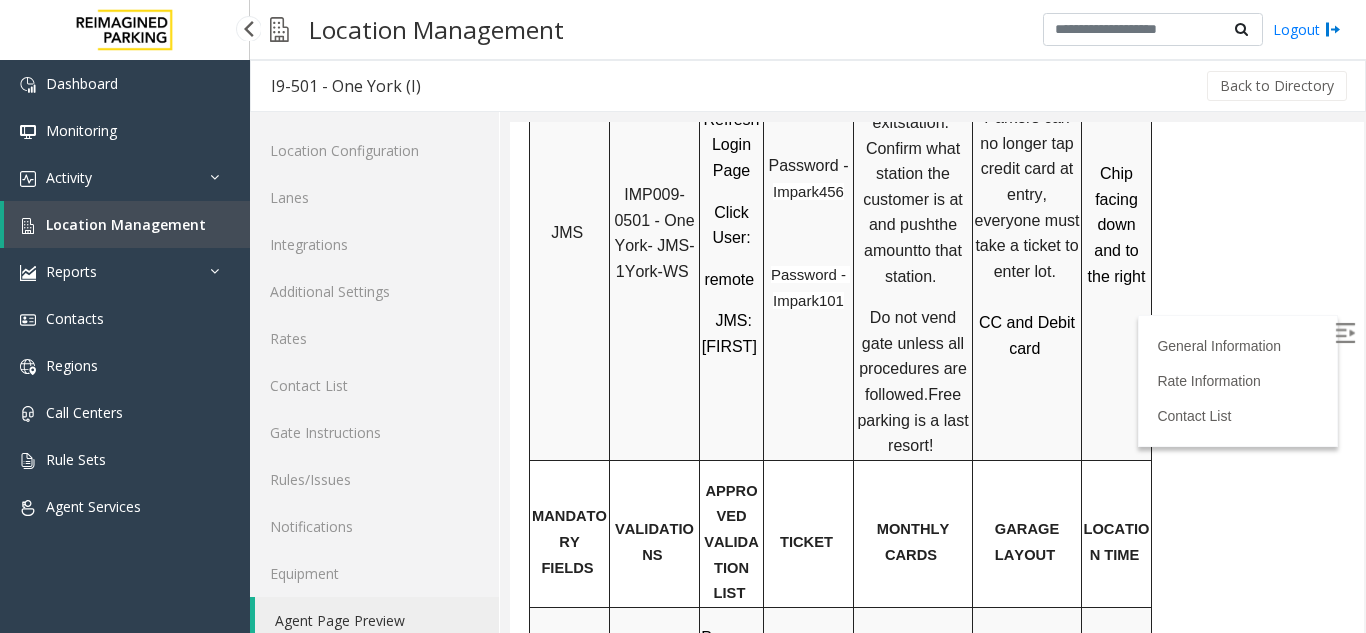 click on "Location Management" at bounding box center (126, 224) 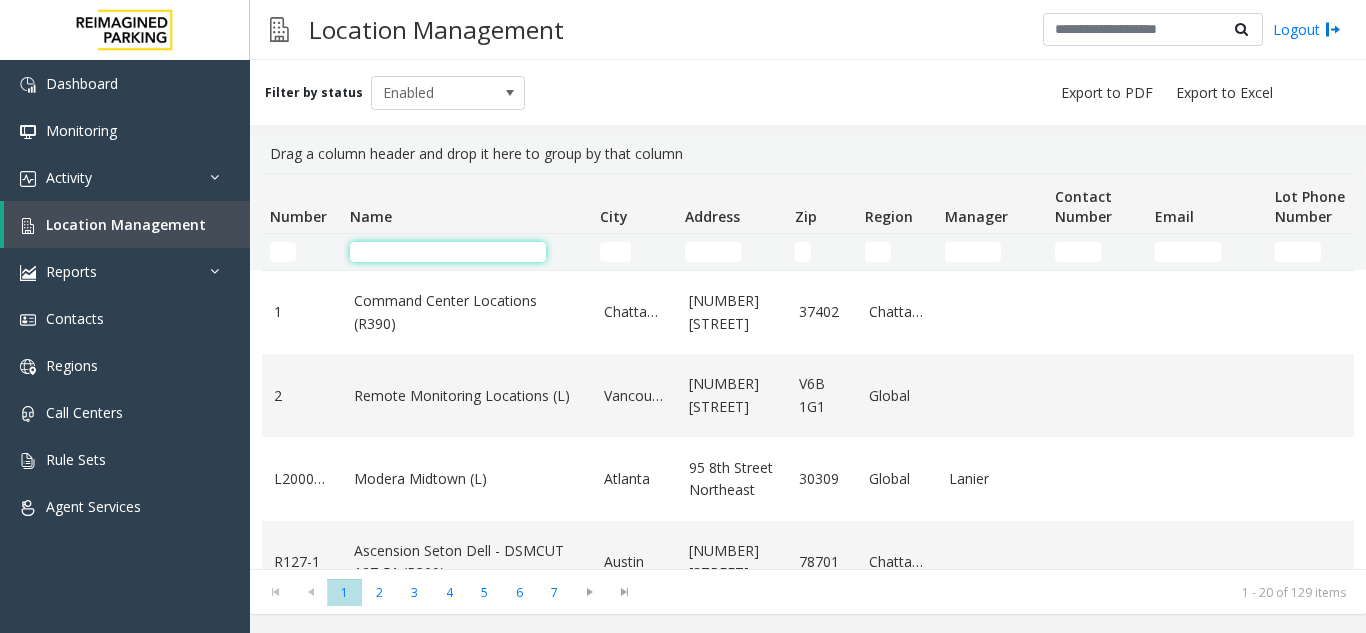 click 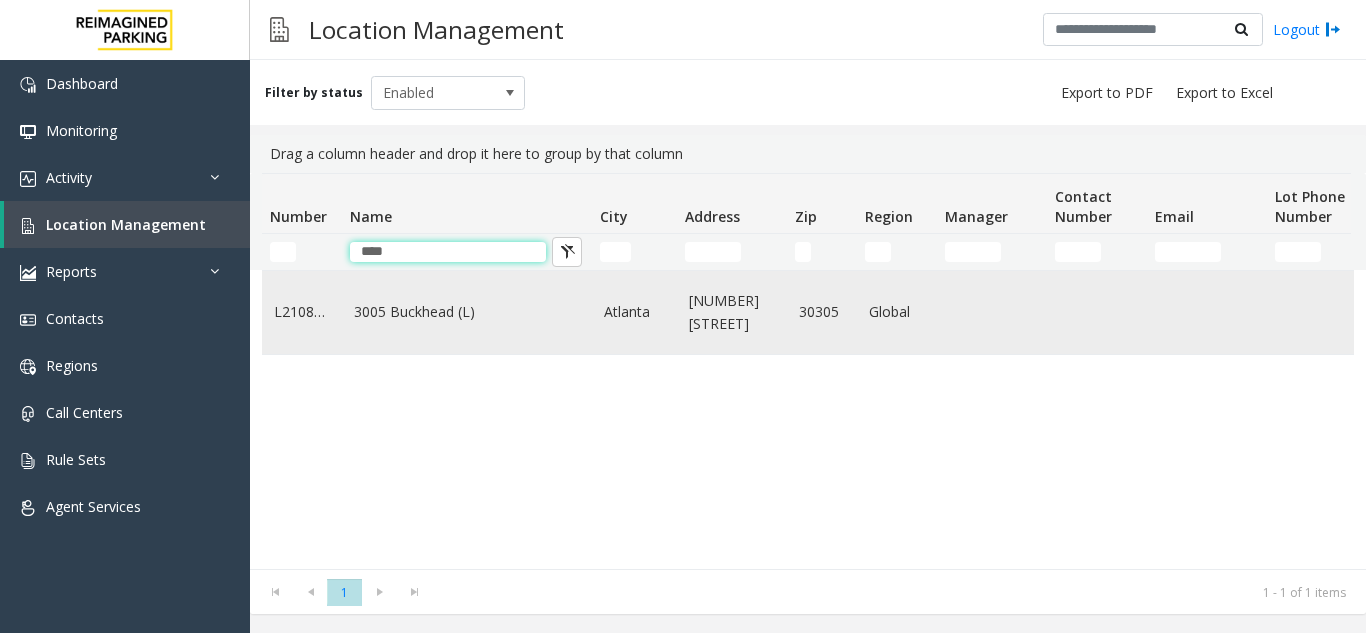 type on "****" 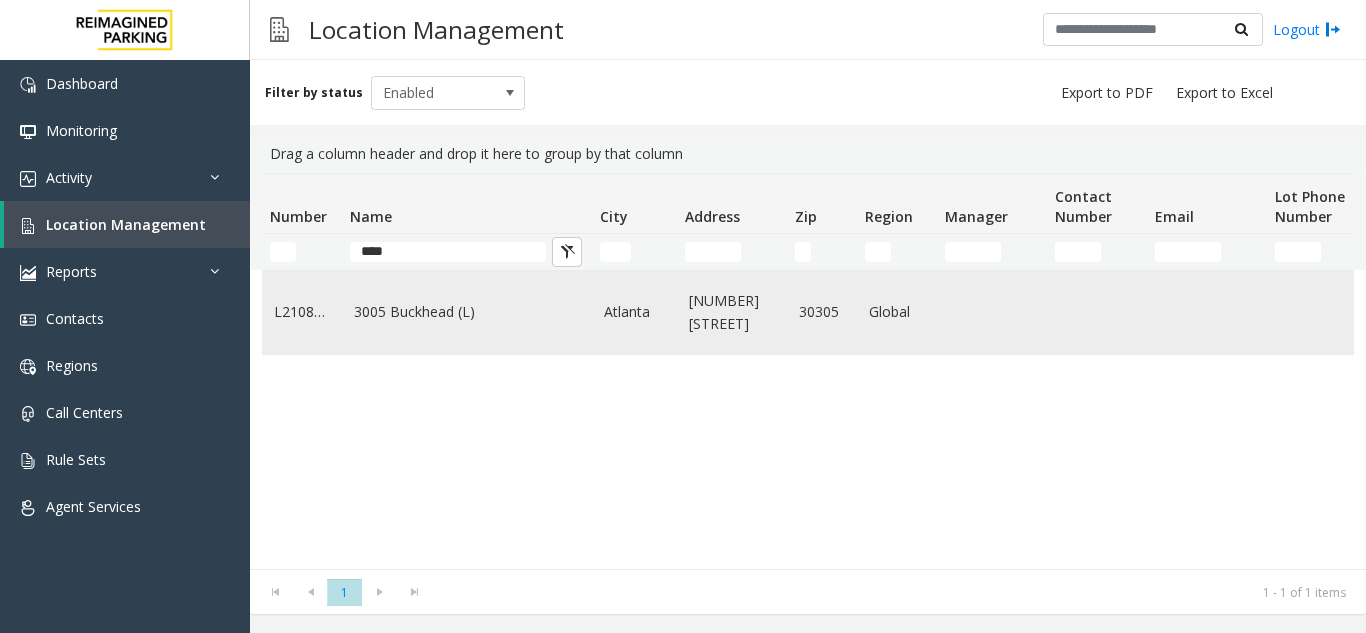 click on "3005 Buckhead (L)" 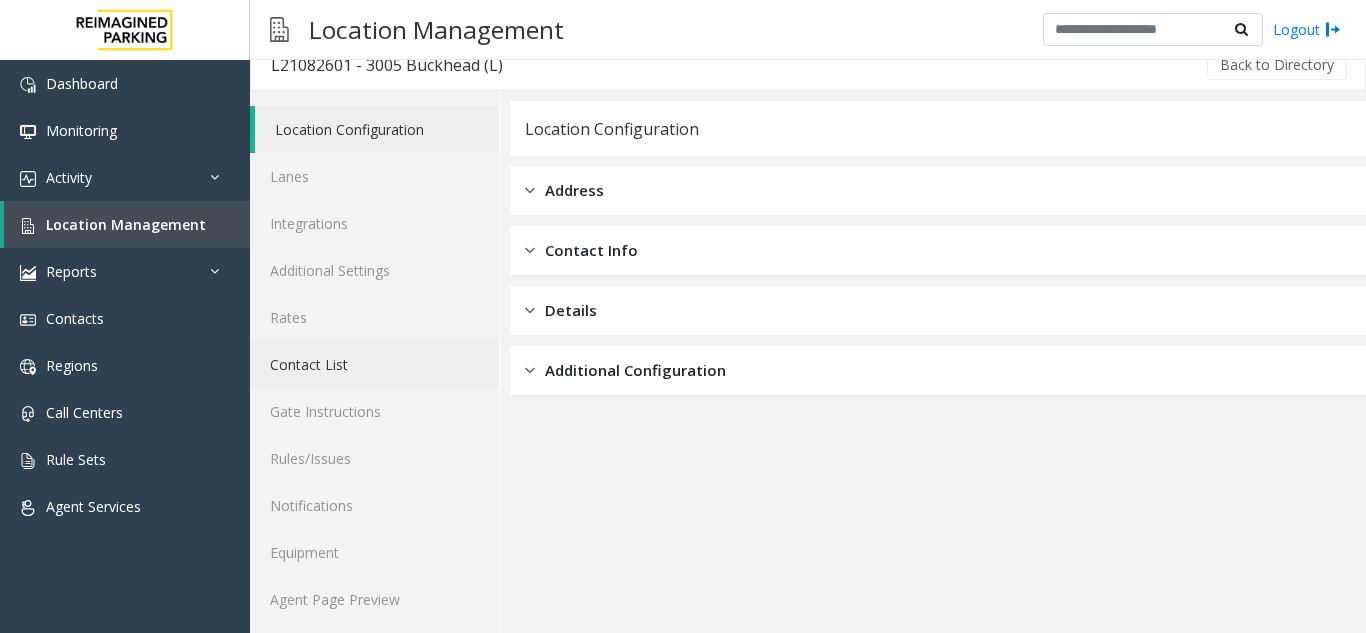 scroll, scrollTop: 26, scrollLeft: 0, axis: vertical 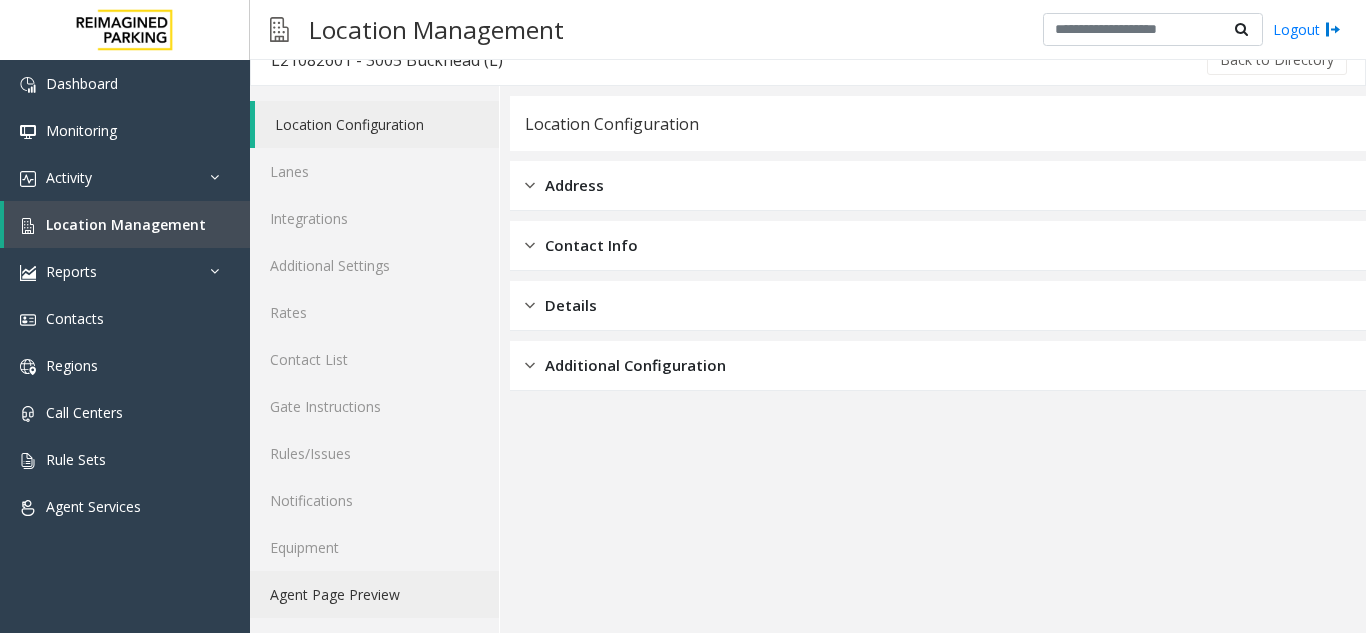 click on "Agent Page Preview" 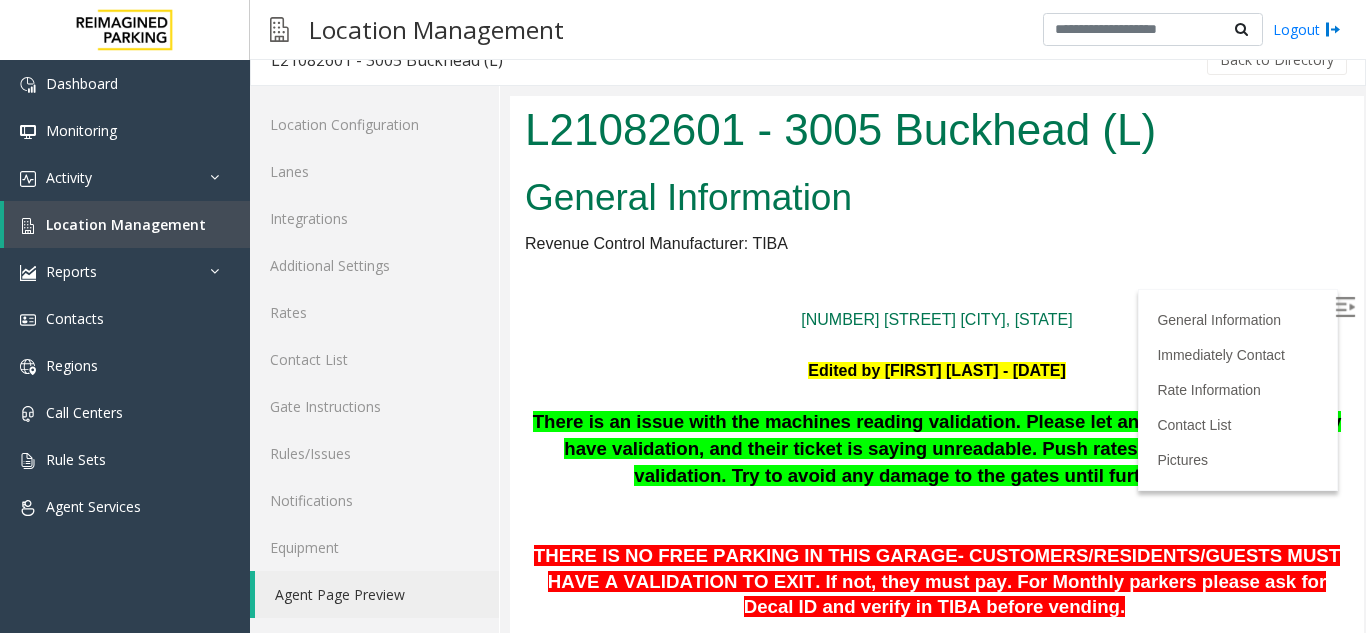 scroll, scrollTop: 0, scrollLeft: 0, axis: both 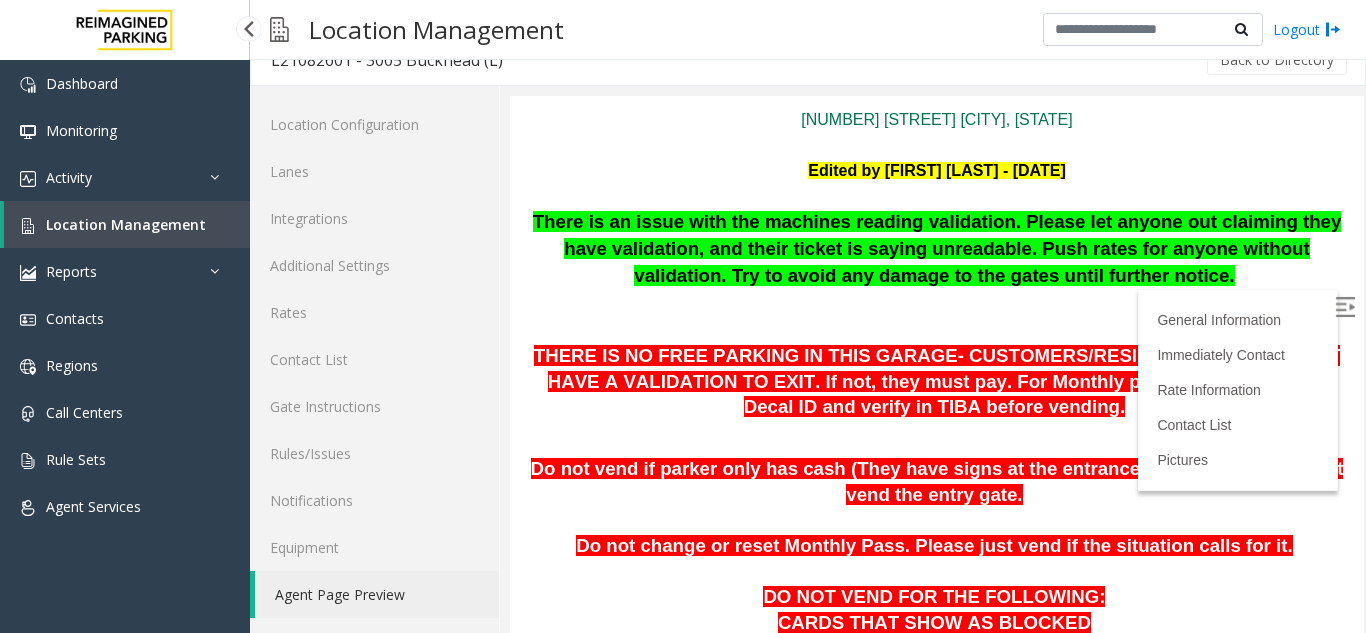 click on "Location Management" at bounding box center [126, 224] 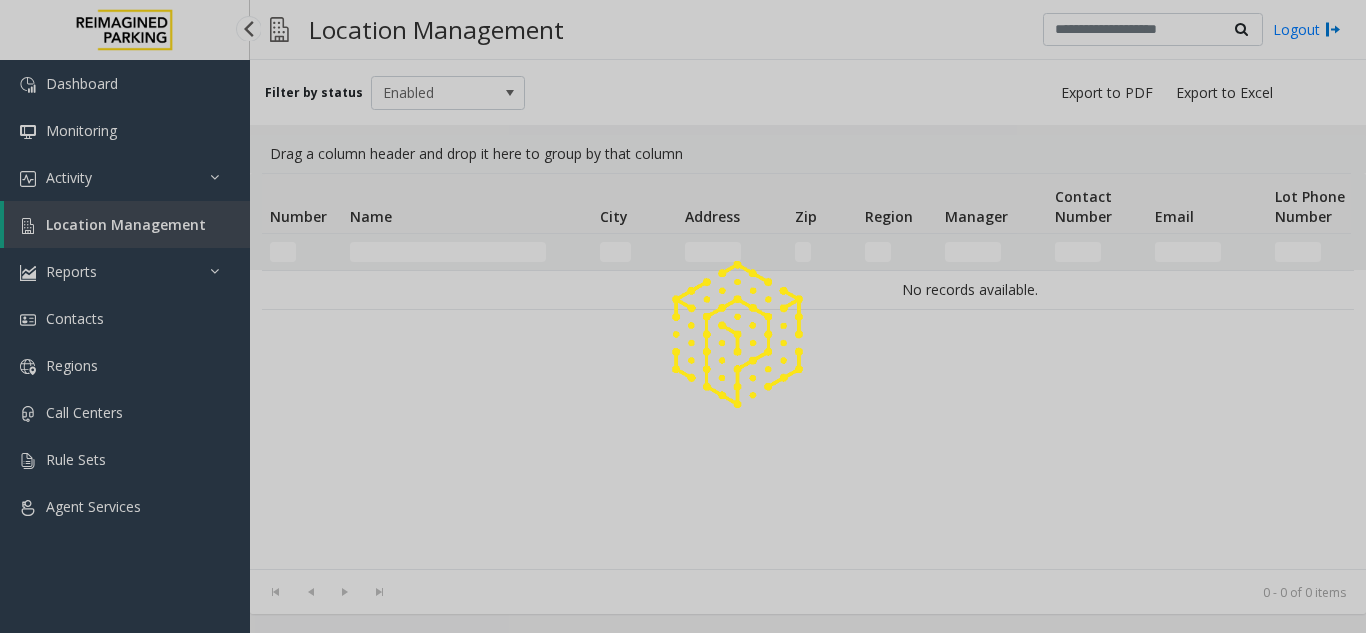 scroll, scrollTop: 0, scrollLeft: 0, axis: both 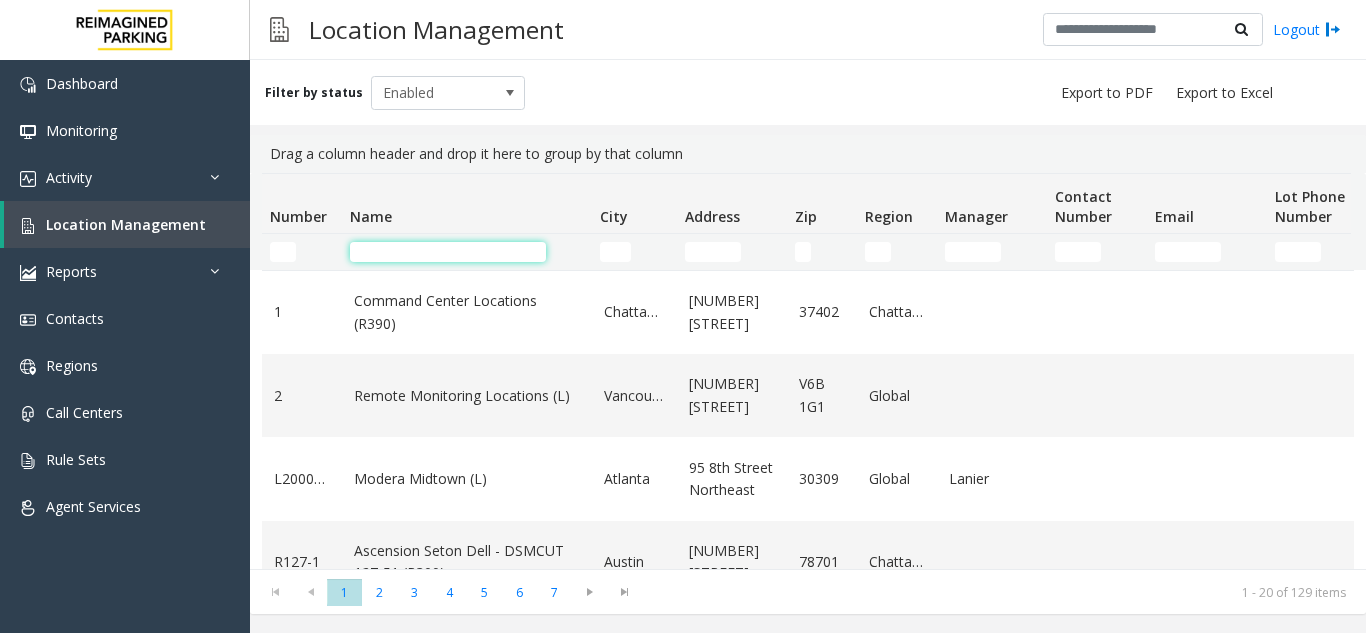click 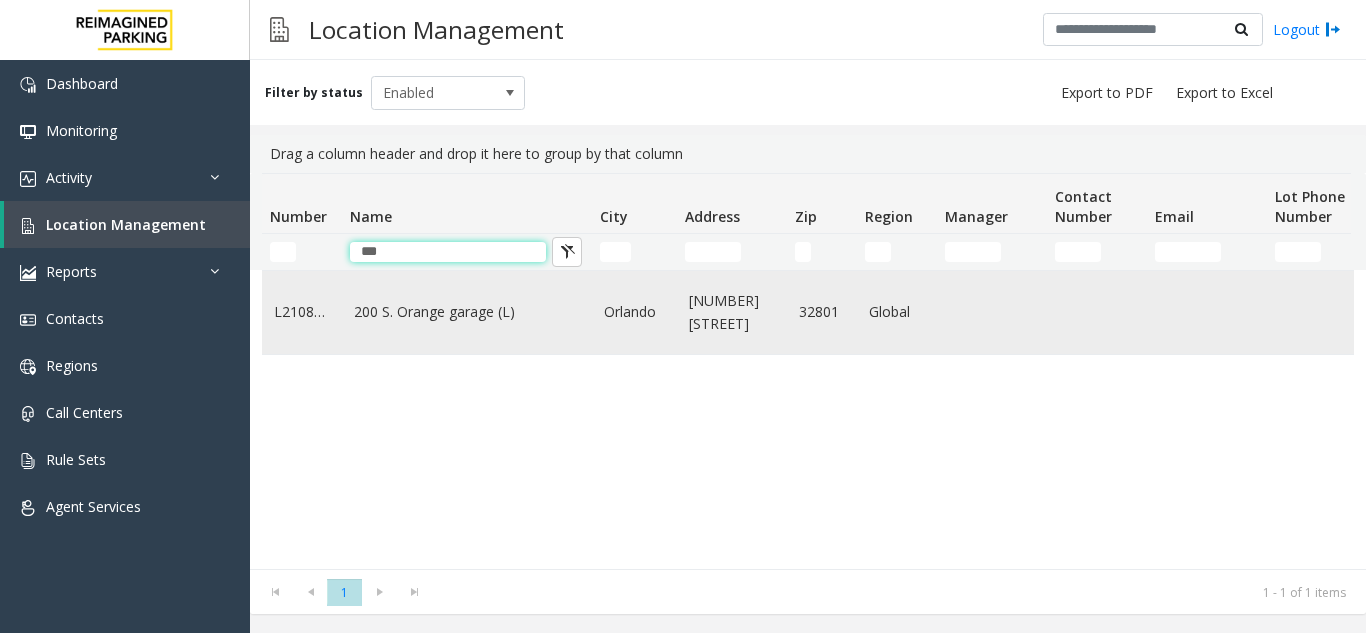 type on "***" 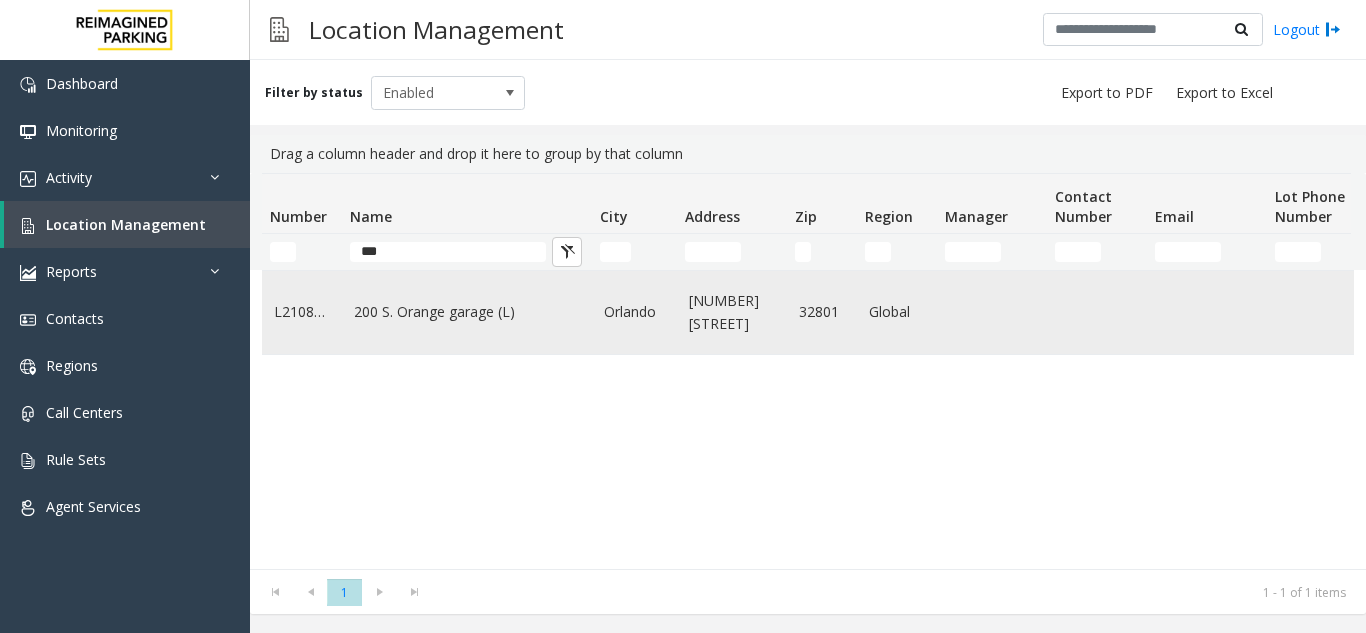 click on "200 S. Orange garage (L)" 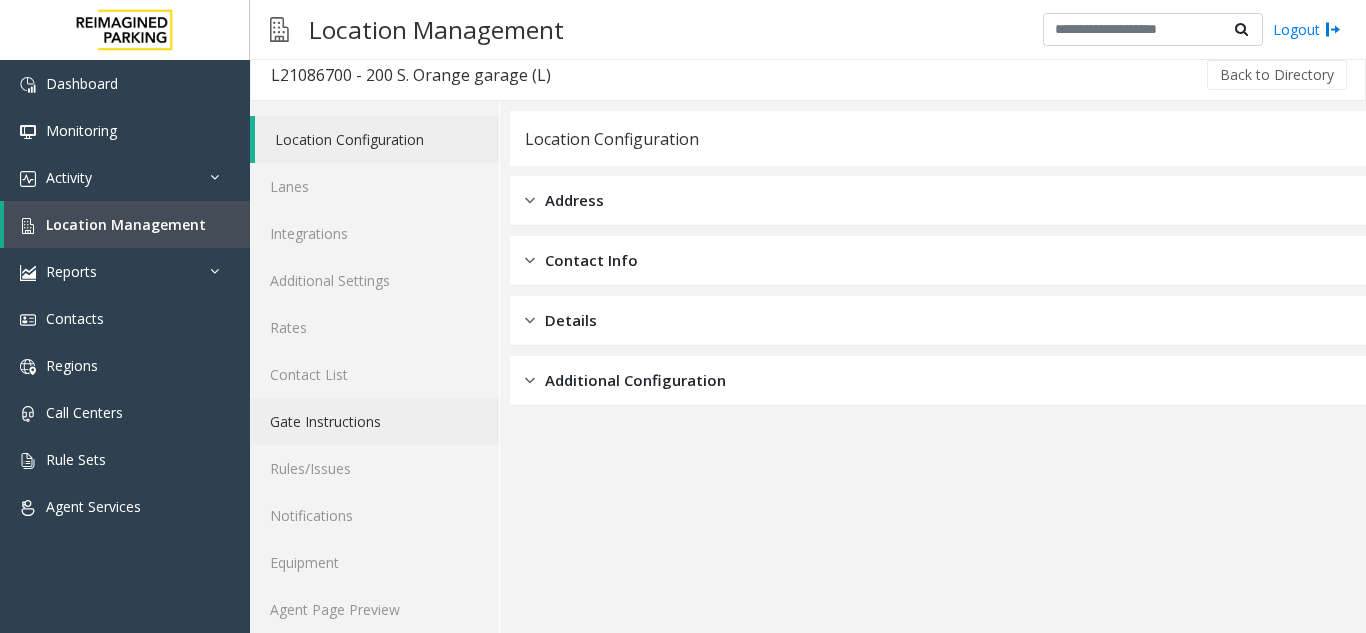 scroll, scrollTop: 26, scrollLeft: 0, axis: vertical 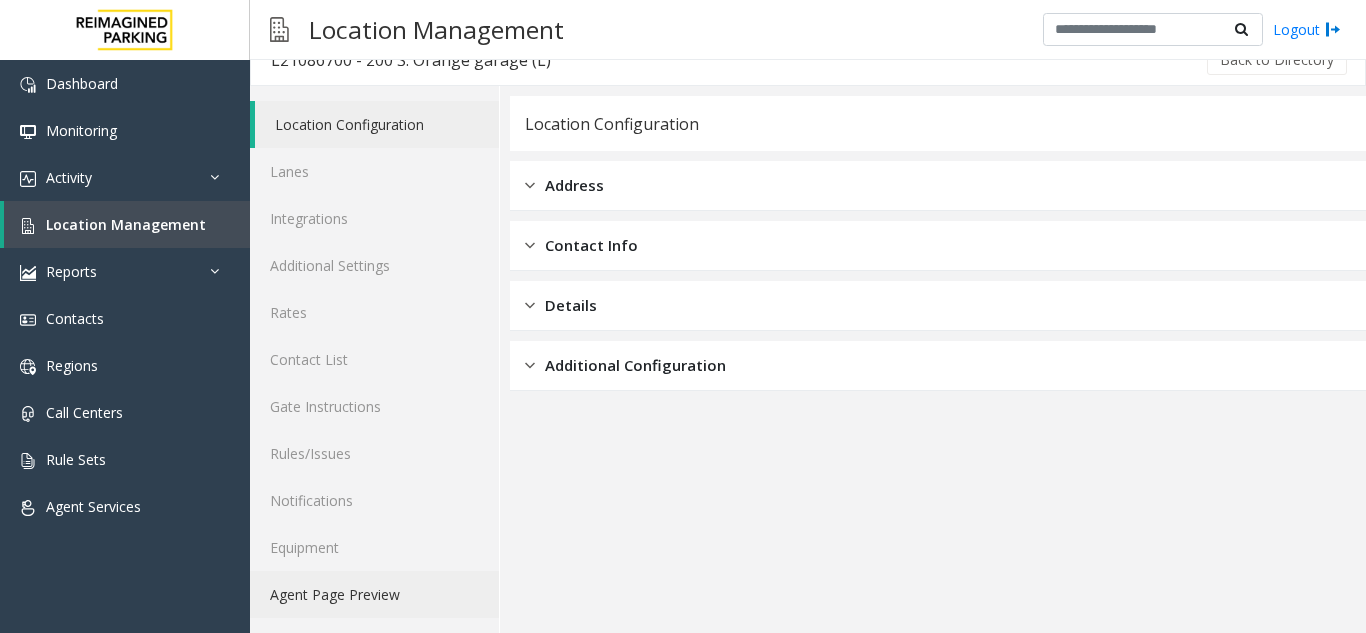 click on "Agent Page Preview" 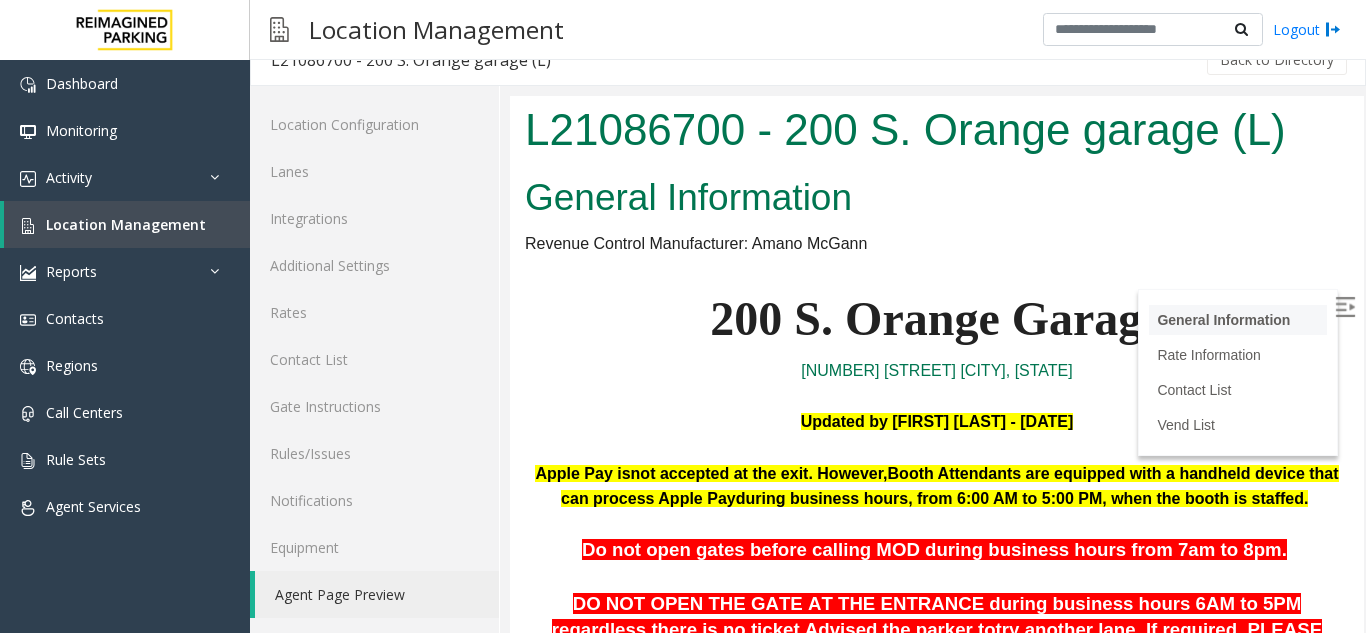 scroll, scrollTop: 0, scrollLeft: 0, axis: both 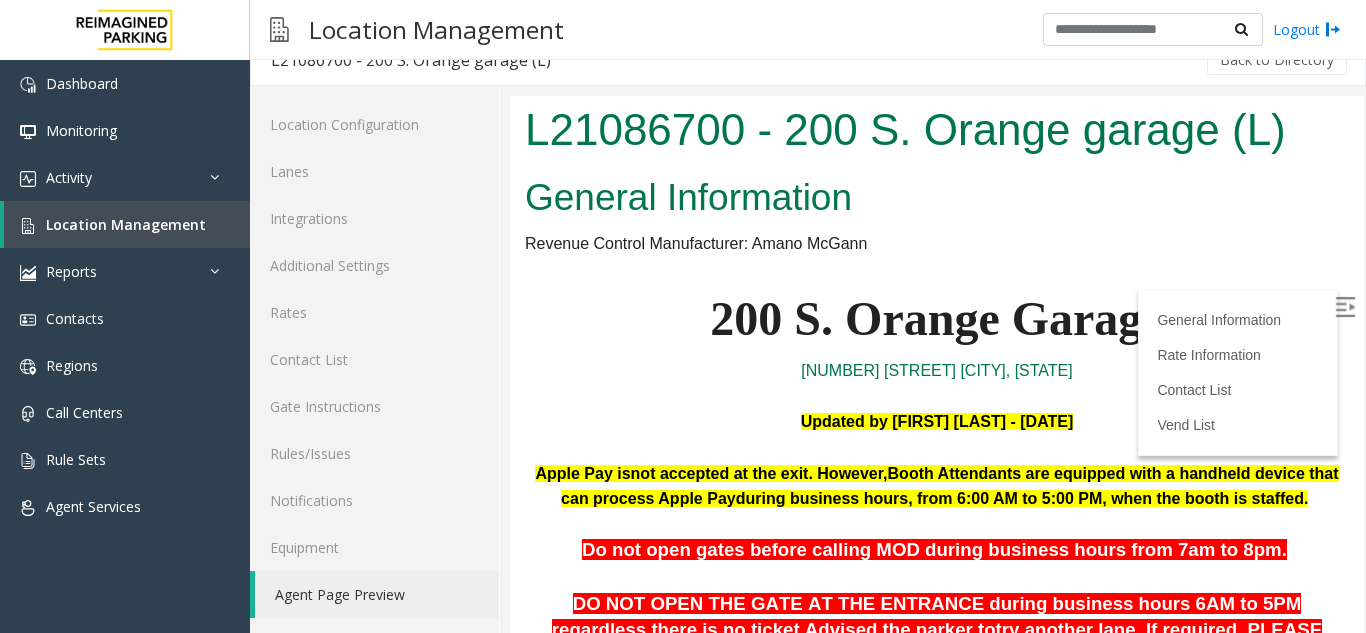 click at bounding box center [1345, 307] 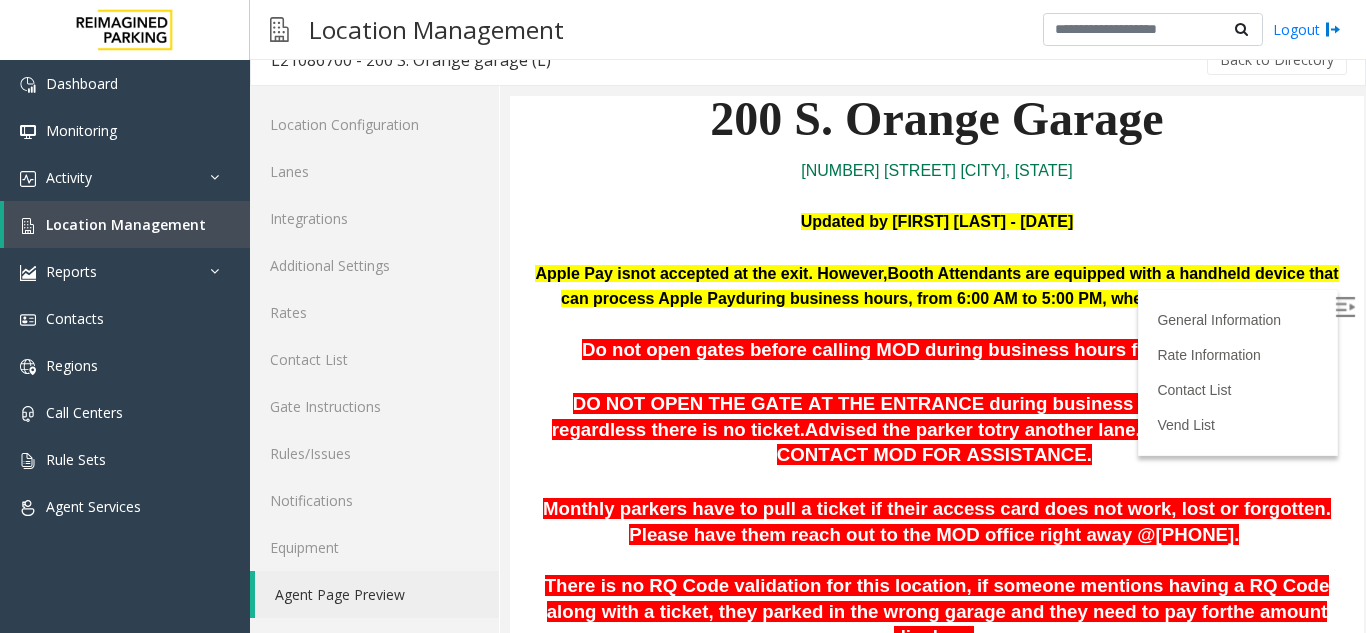 scroll, scrollTop: 300, scrollLeft: 0, axis: vertical 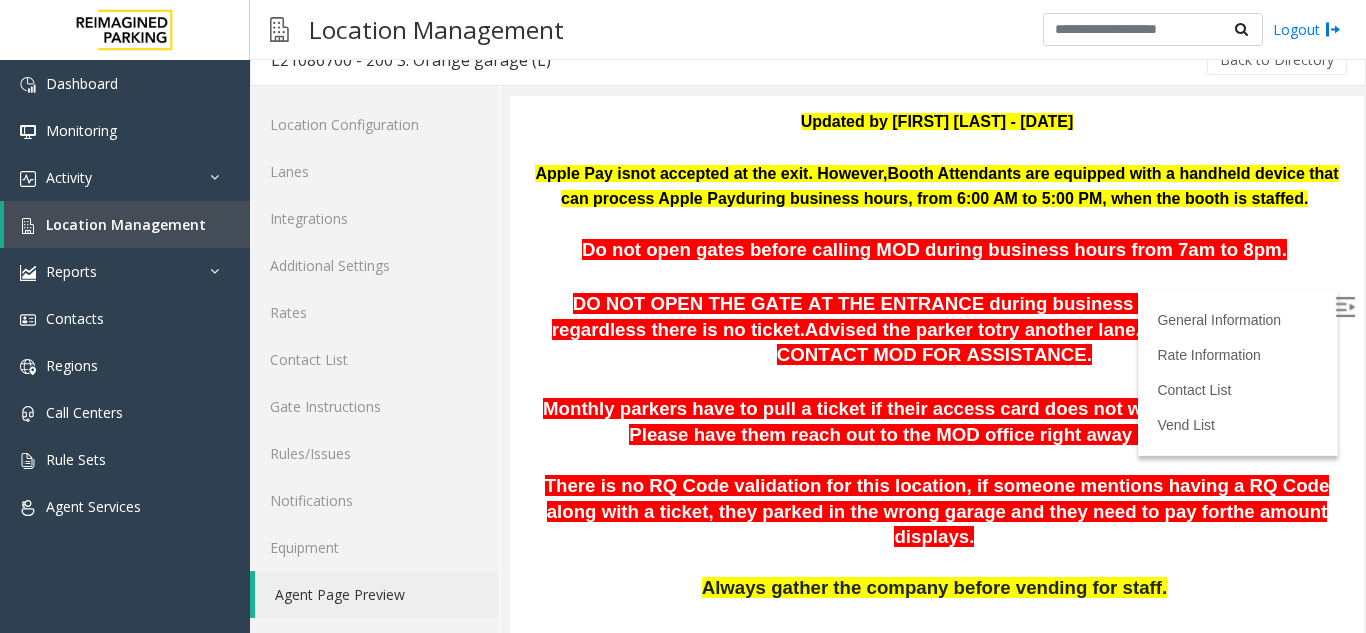 click on "Monthly parkers have to pull a ticket if their access card does not work, lost or forgotten. Please have them reach out to the MOD office right away @[PHONE]." at bounding box center (937, 421) 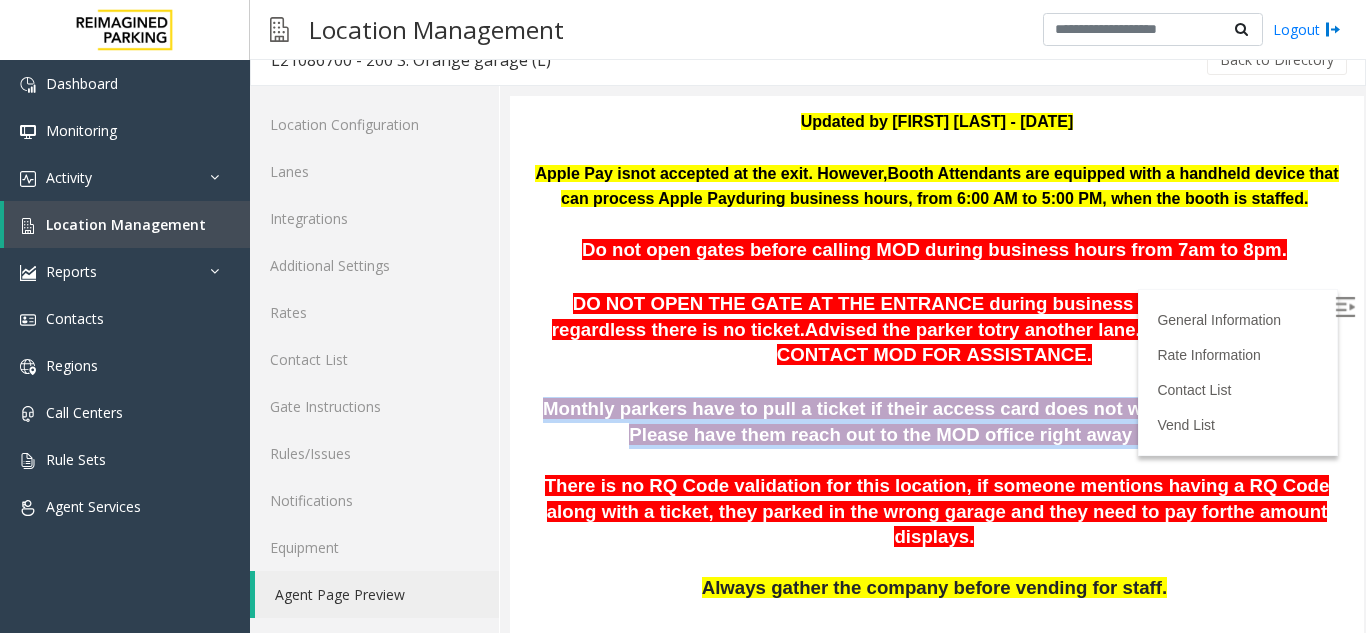 drag, startPoint x: 527, startPoint y: 378, endPoint x: 1176, endPoint y: 406, distance: 649.6037 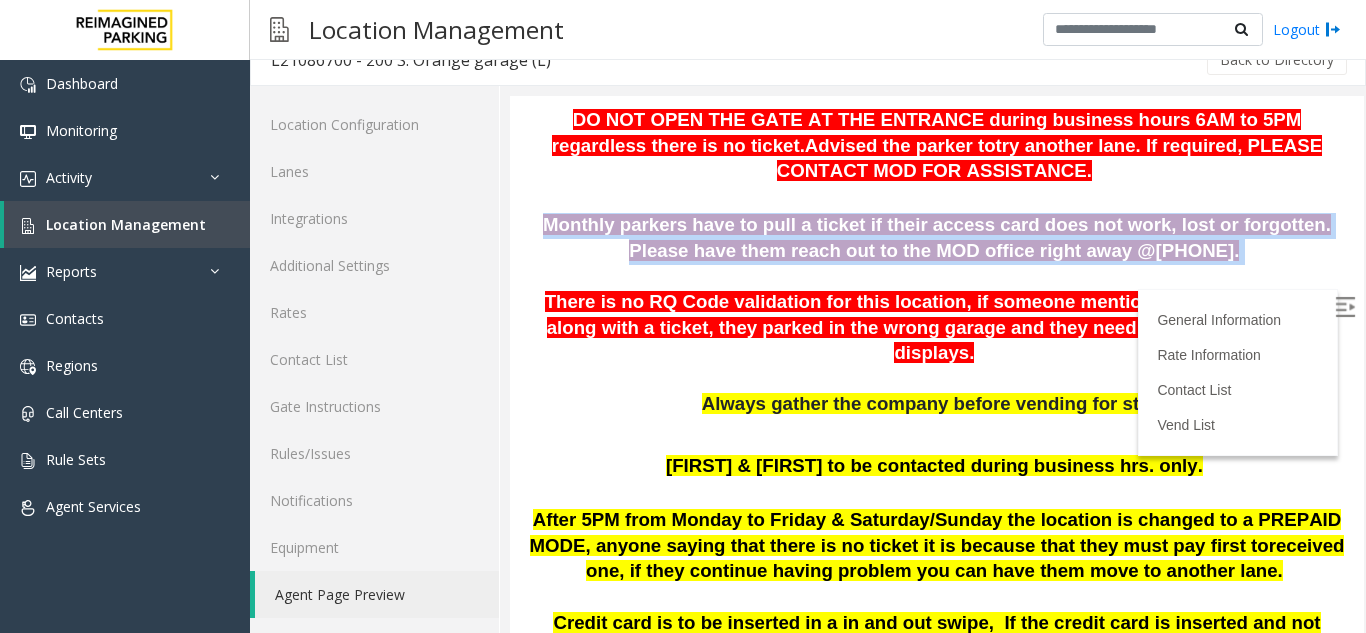scroll, scrollTop: 500, scrollLeft: 0, axis: vertical 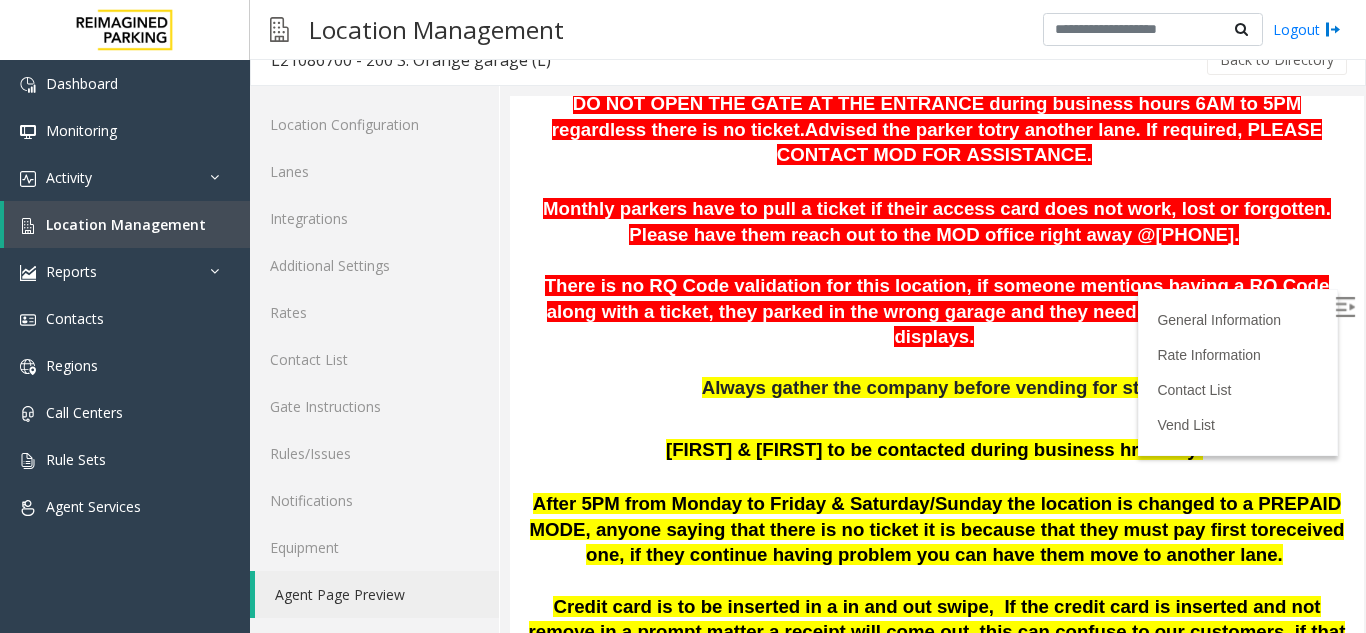 click on "There is no RQ Code validation for this location, if someone mentions having a RQ Code along with a ticket, they parked in the wrong garage and they need to pay for  the amount displays." at bounding box center [937, 312] 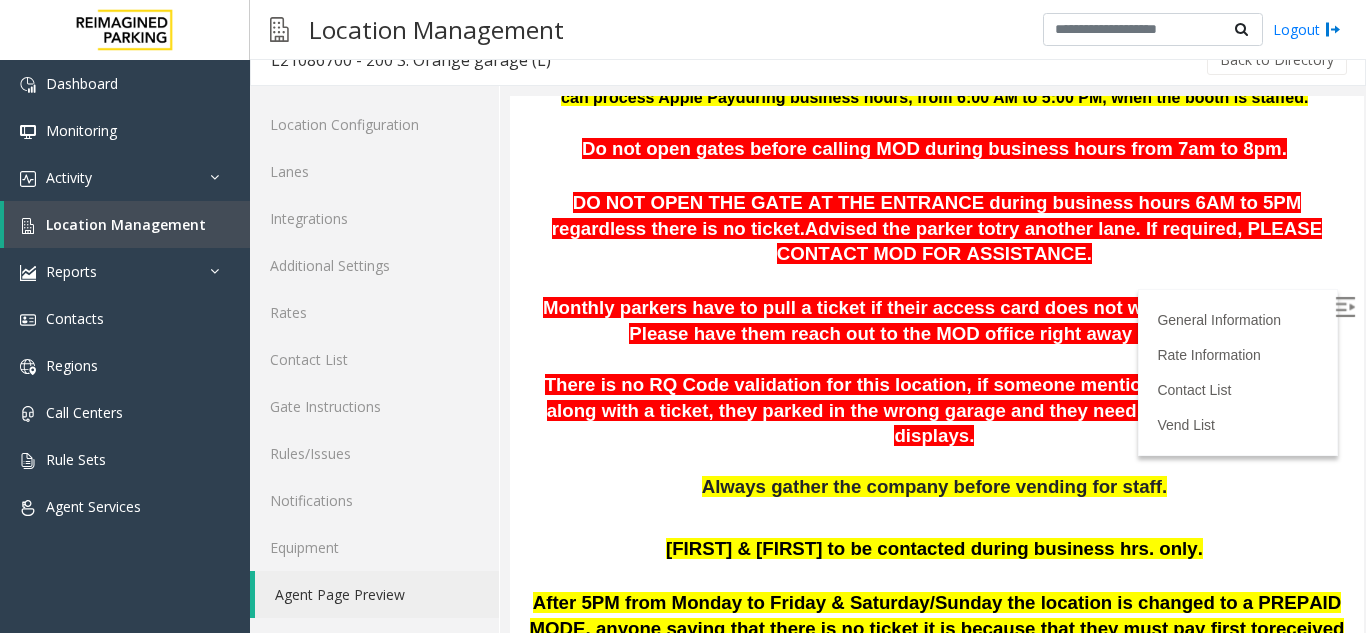 scroll, scrollTop: 500, scrollLeft: 0, axis: vertical 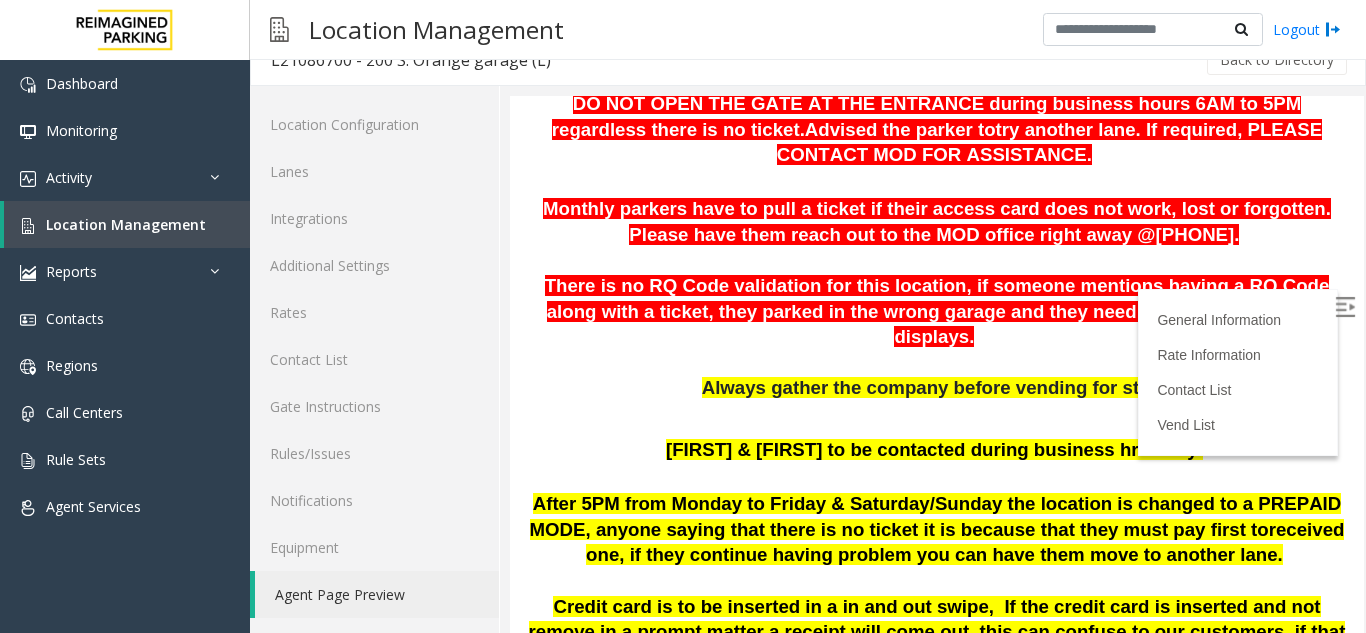 click at bounding box center (1345, 307) 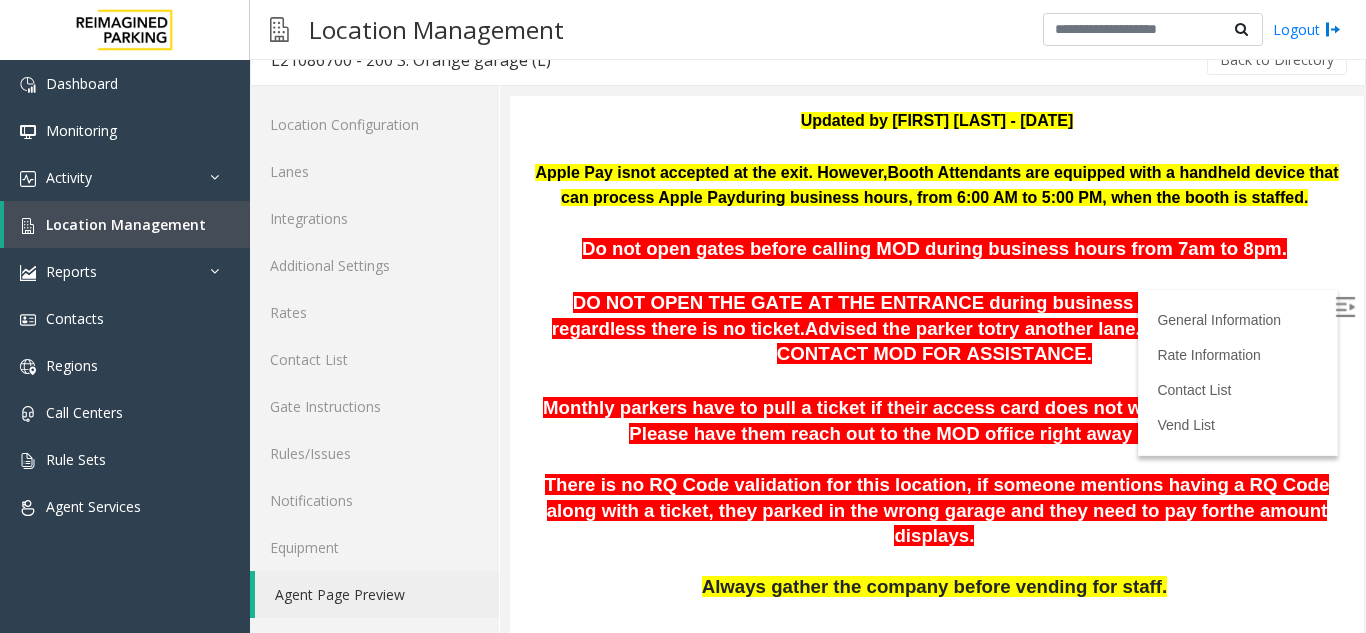 scroll, scrollTop: 300, scrollLeft: 0, axis: vertical 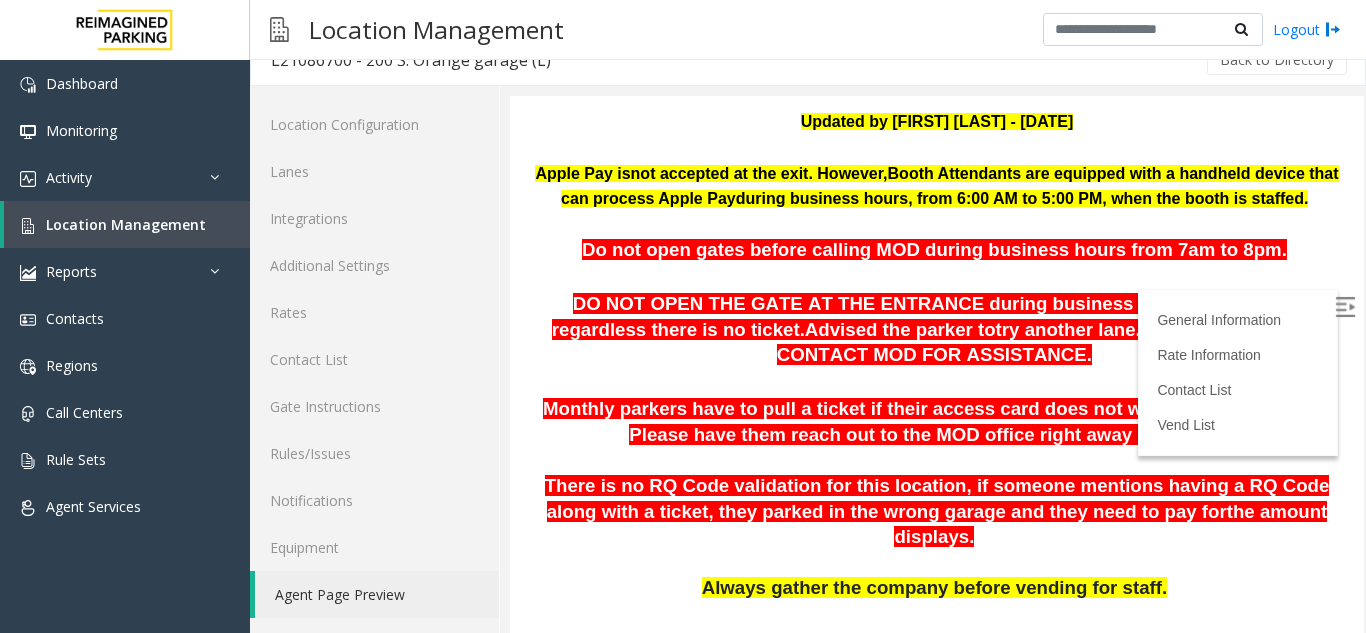 click on "during business hours, from 6:00 AM to 5:00 PM, when the booth is staffed." at bounding box center (1022, 198) 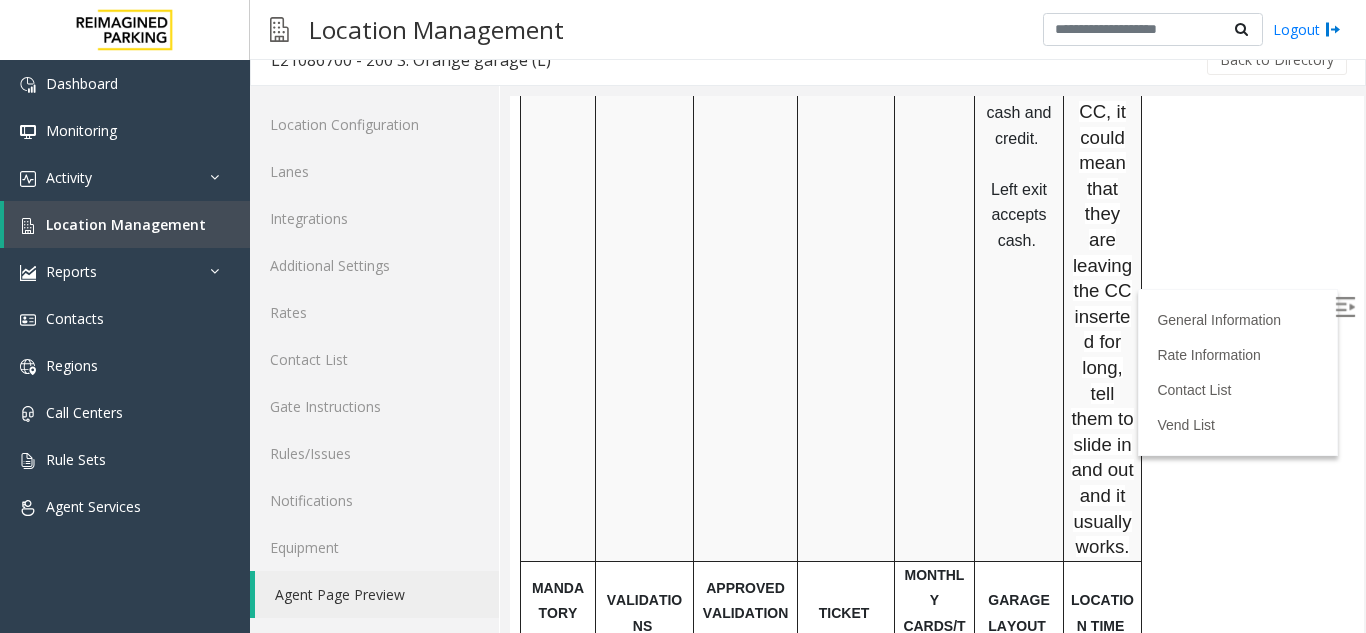 scroll, scrollTop: 1700, scrollLeft: 0, axis: vertical 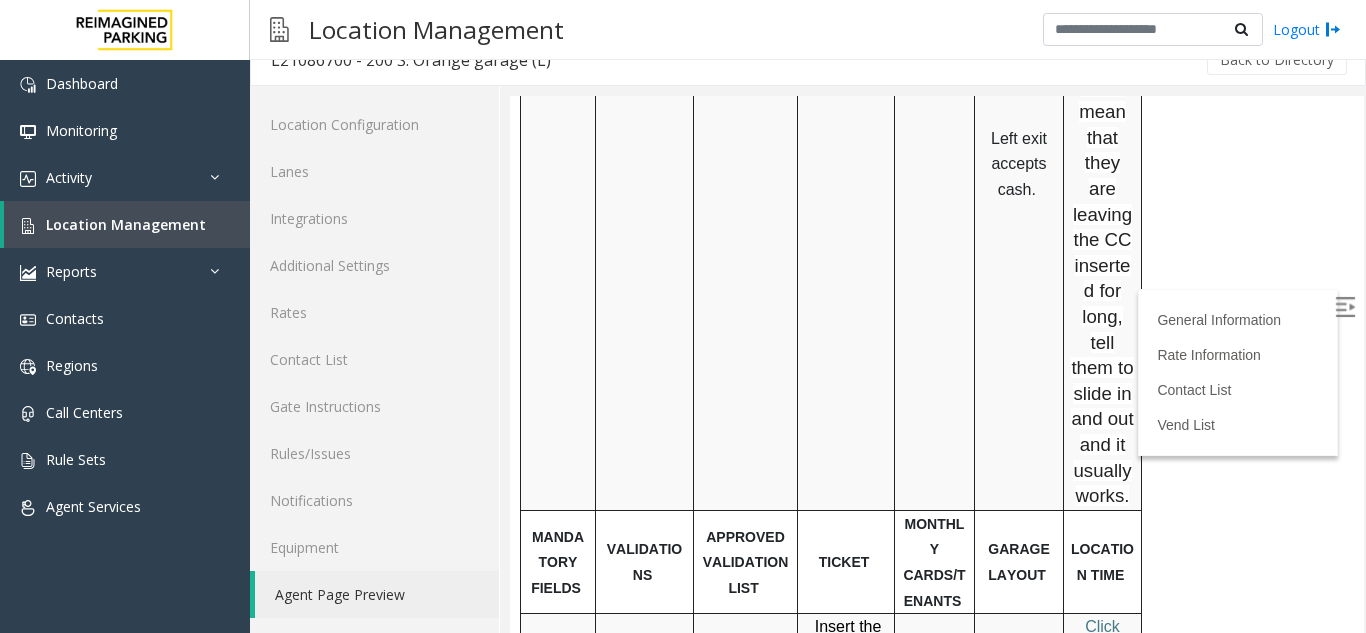 click on "lick Here for the local time" at bounding box center (1103, 665) 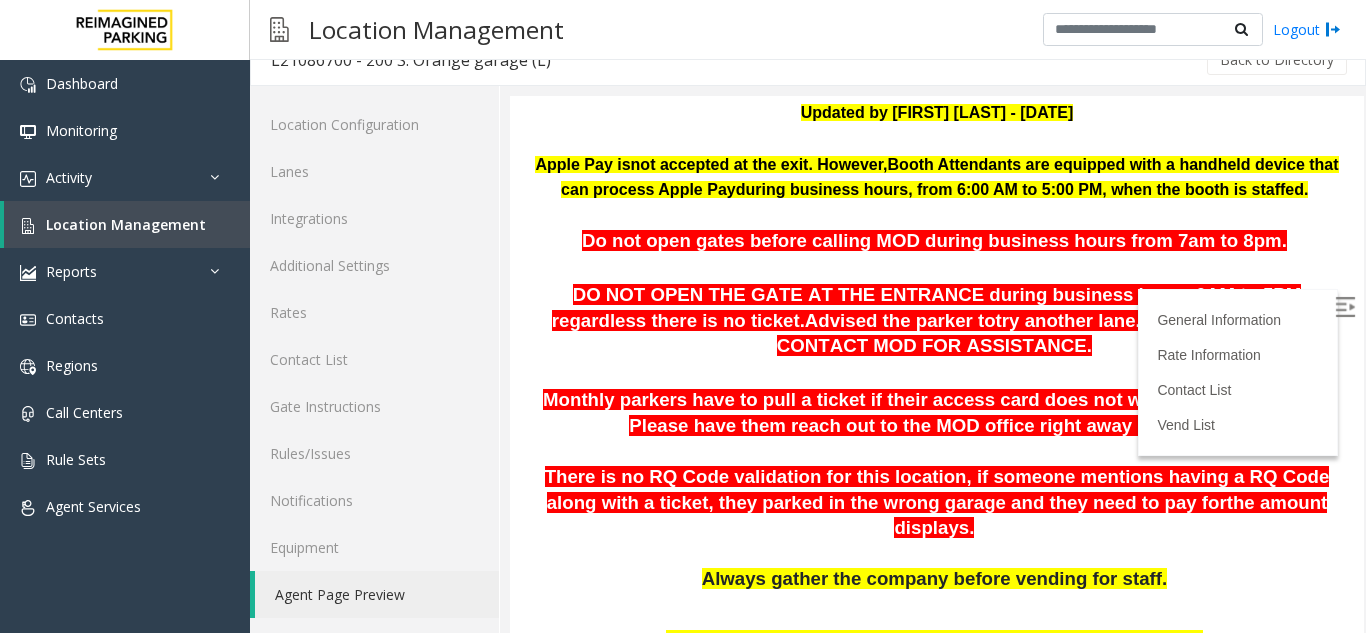 scroll, scrollTop: 300, scrollLeft: 0, axis: vertical 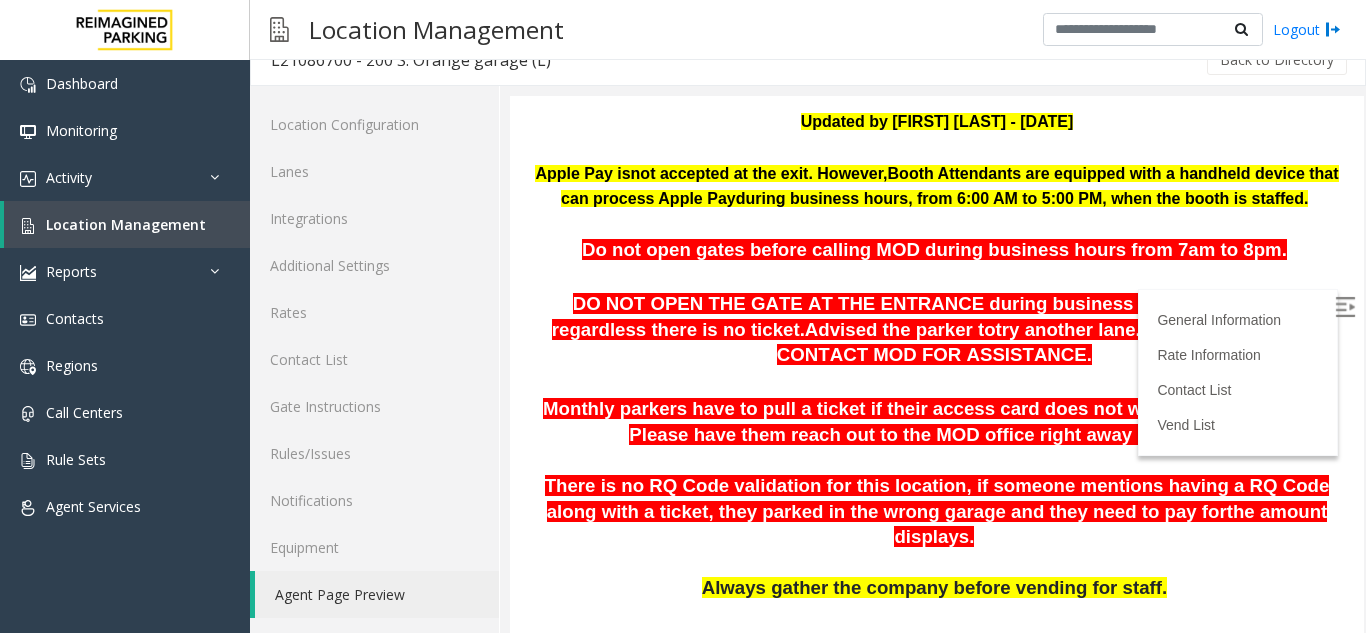 click on "Monthly parkers have to pull a ticket if their access card does not work, lost or forgotten. Please have them reach out to the MOD office right away @[PHONE]." at bounding box center (937, 421) 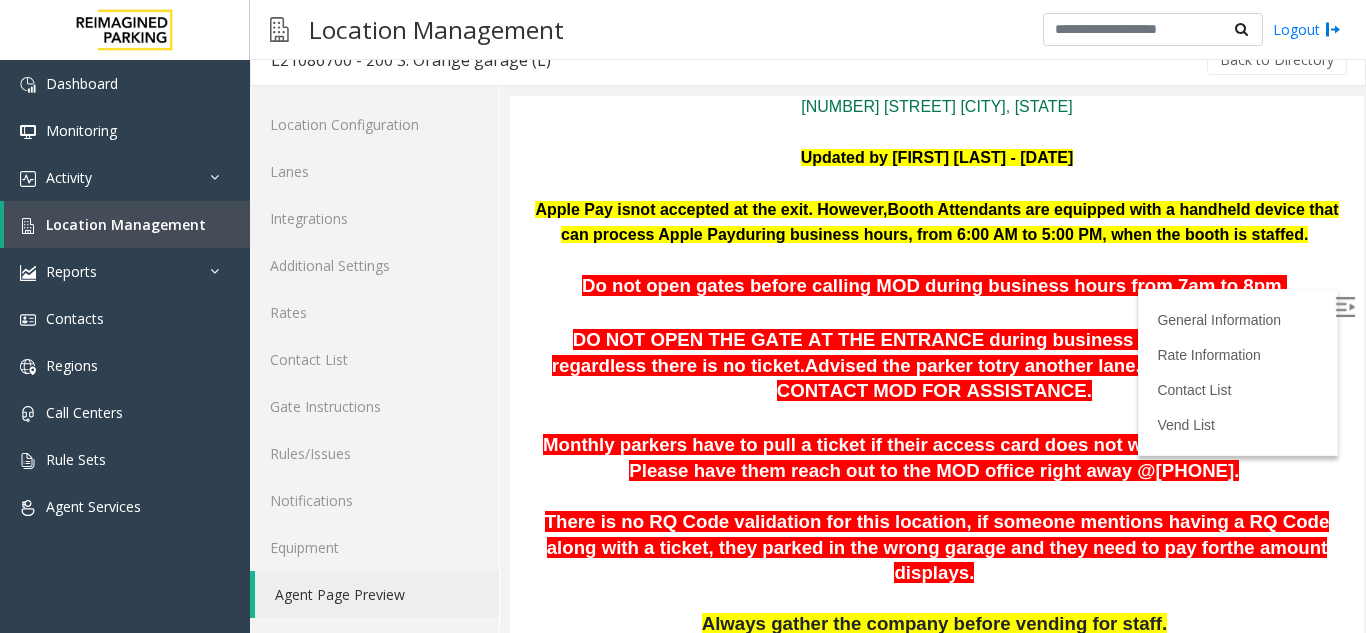 scroll, scrollTop: 200, scrollLeft: 0, axis: vertical 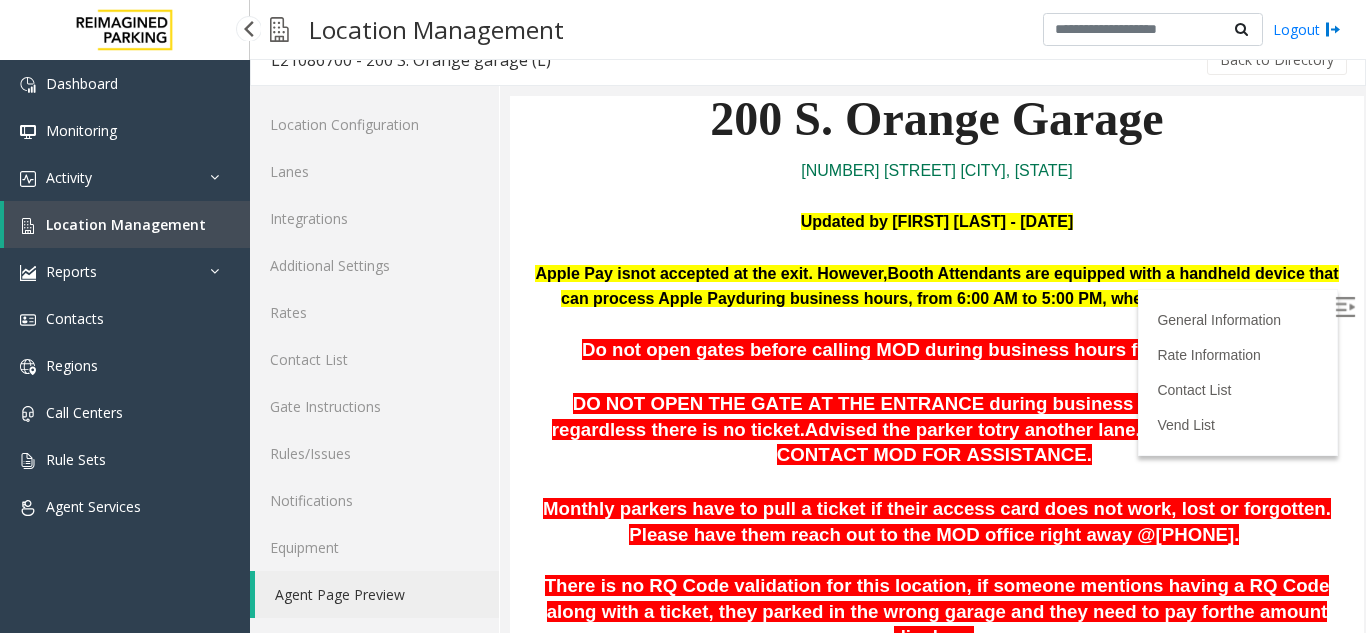 click on "Location Management" at bounding box center (126, 224) 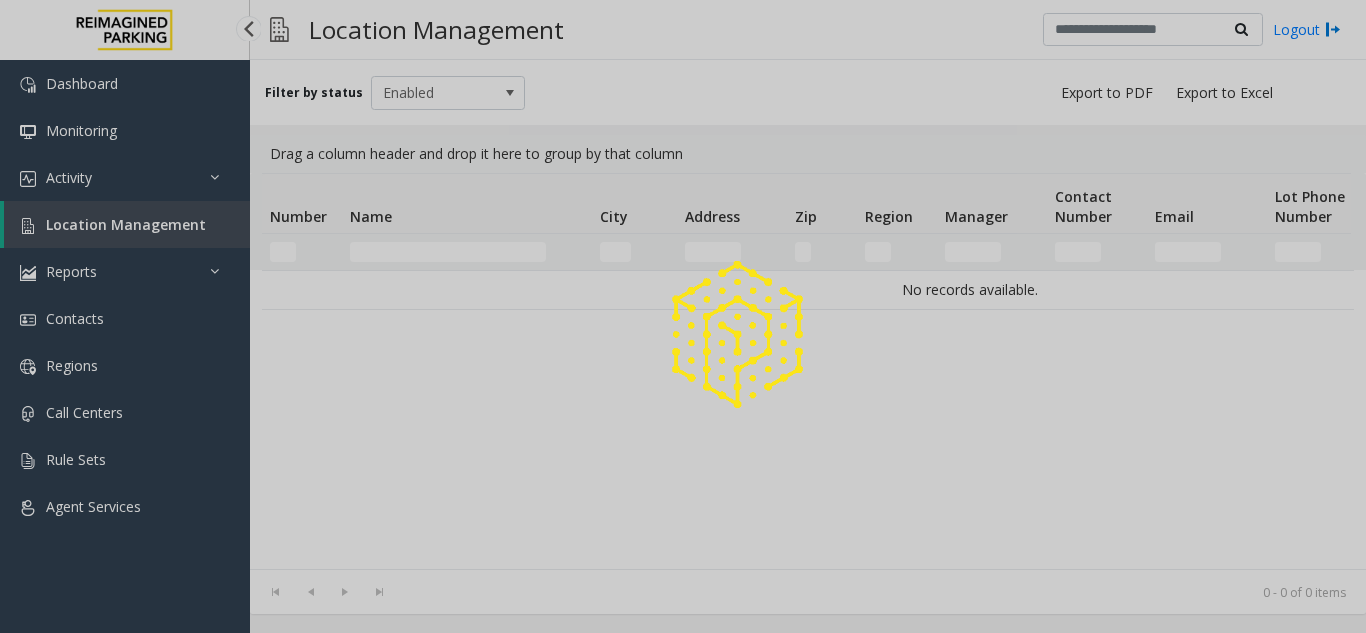 scroll, scrollTop: 0, scrollLeft: 0, axis: both 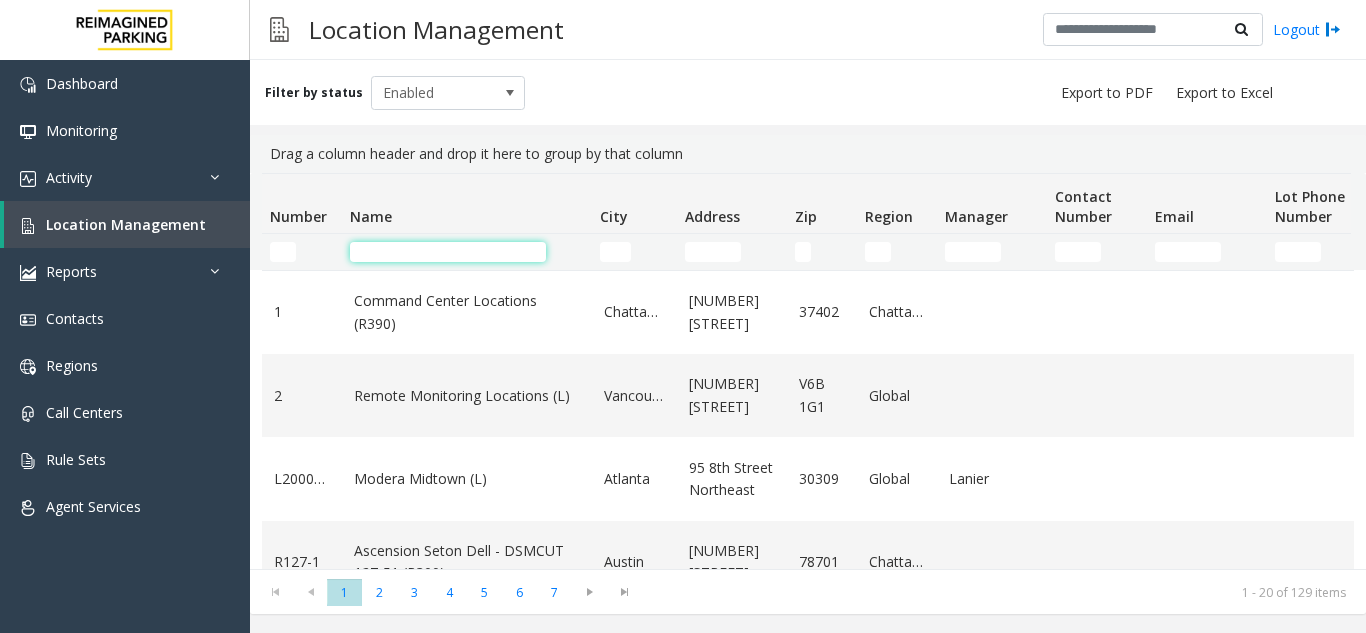 click 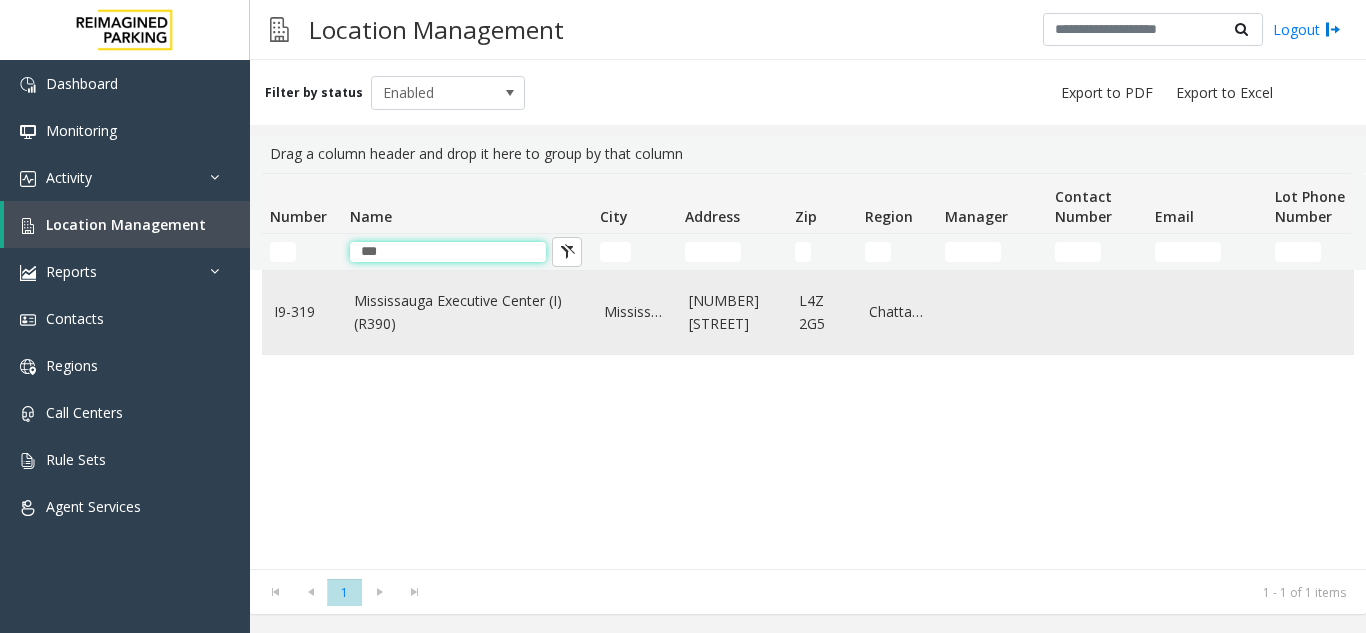 type on "***" 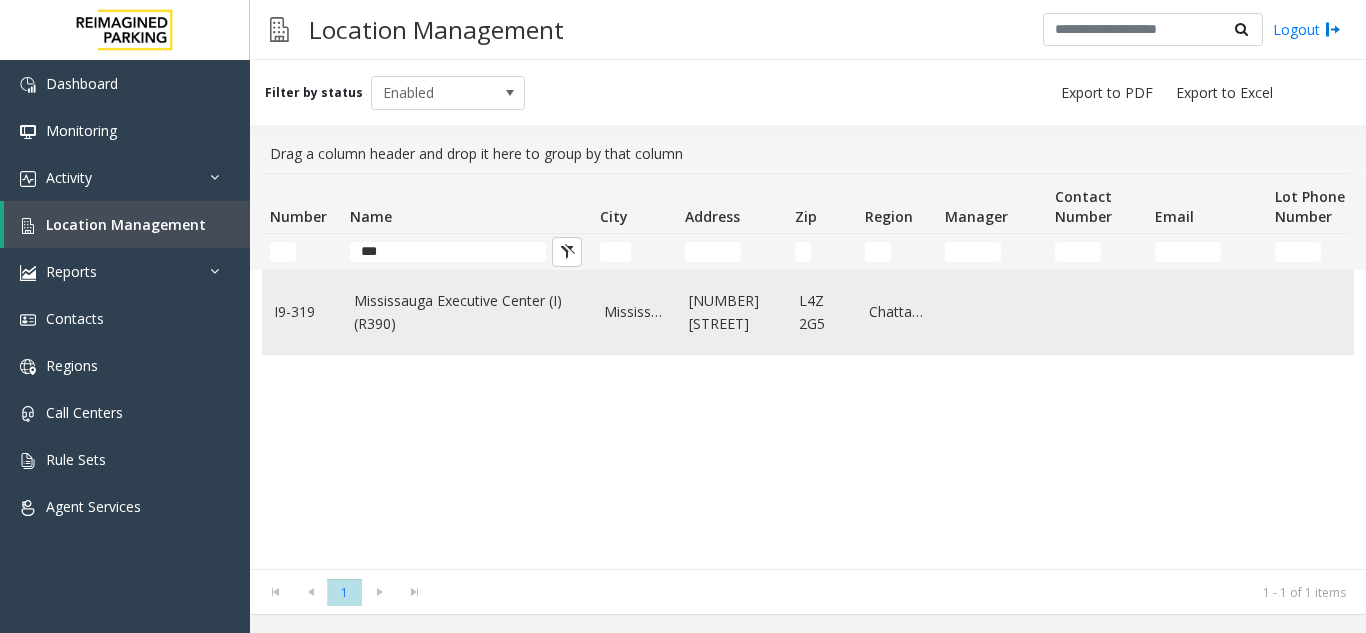 click on "Mississauga Executive Center (I) (R390)" 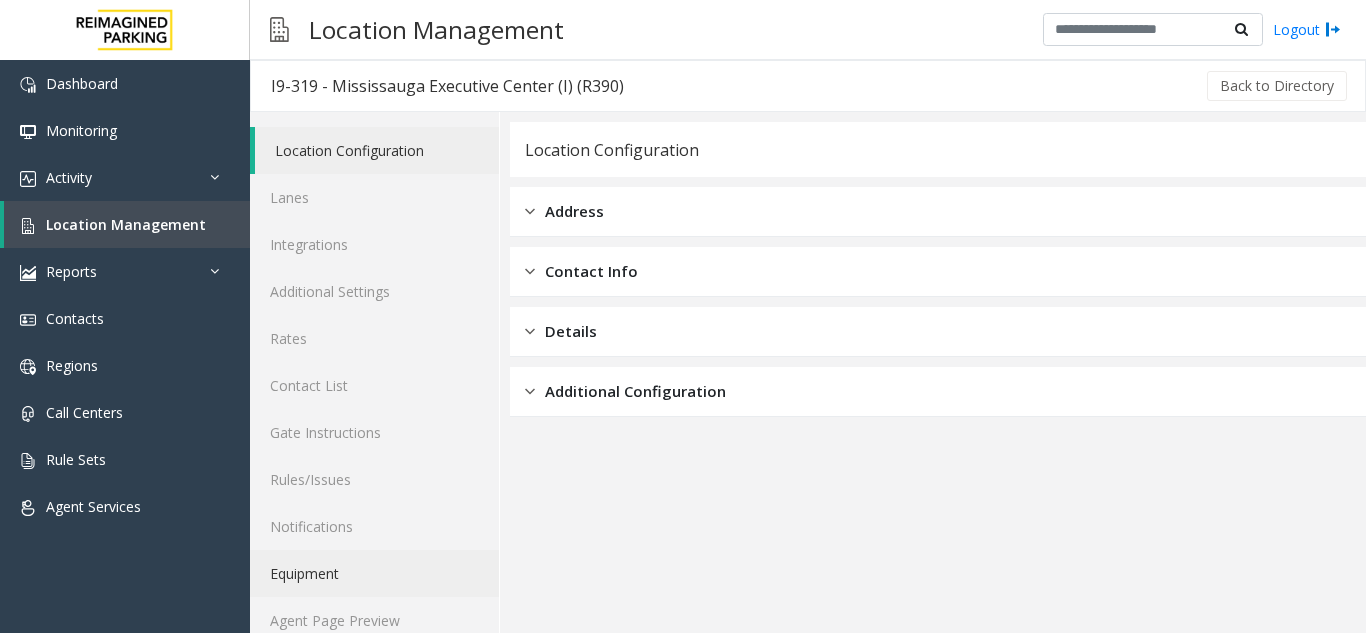 scroll, scrollTop: 26, scrollLeft: 0, axis: vertical 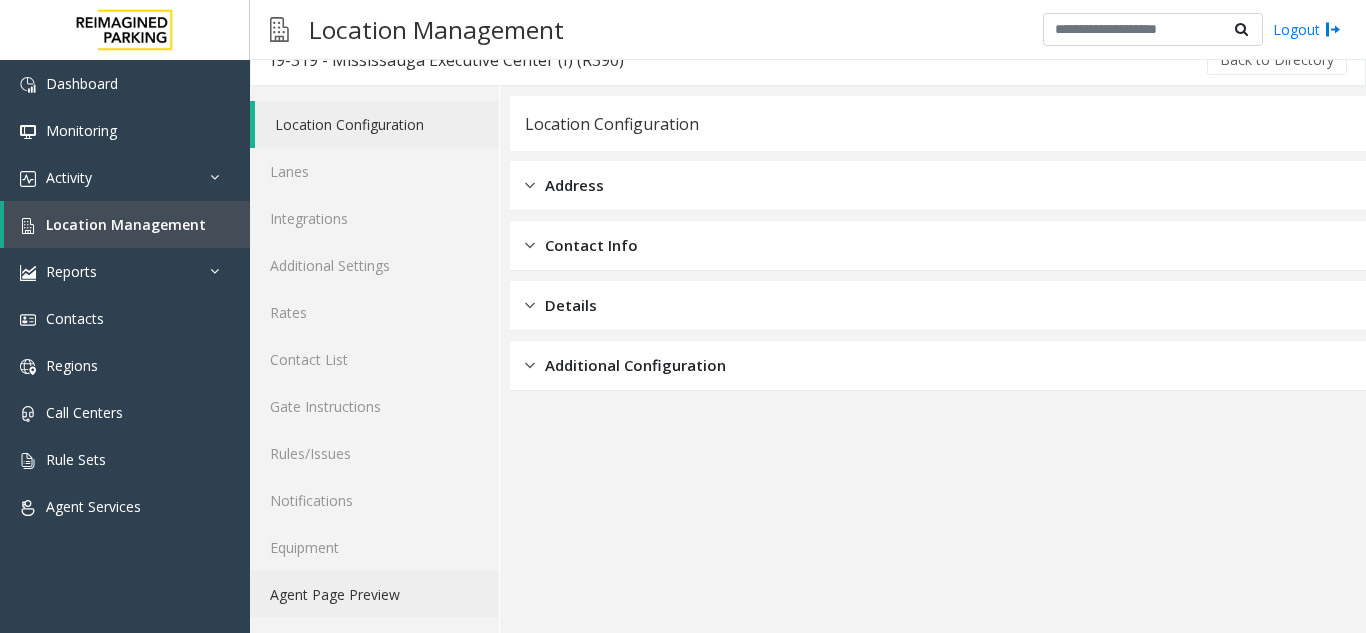 click on "Agent Page Preview" 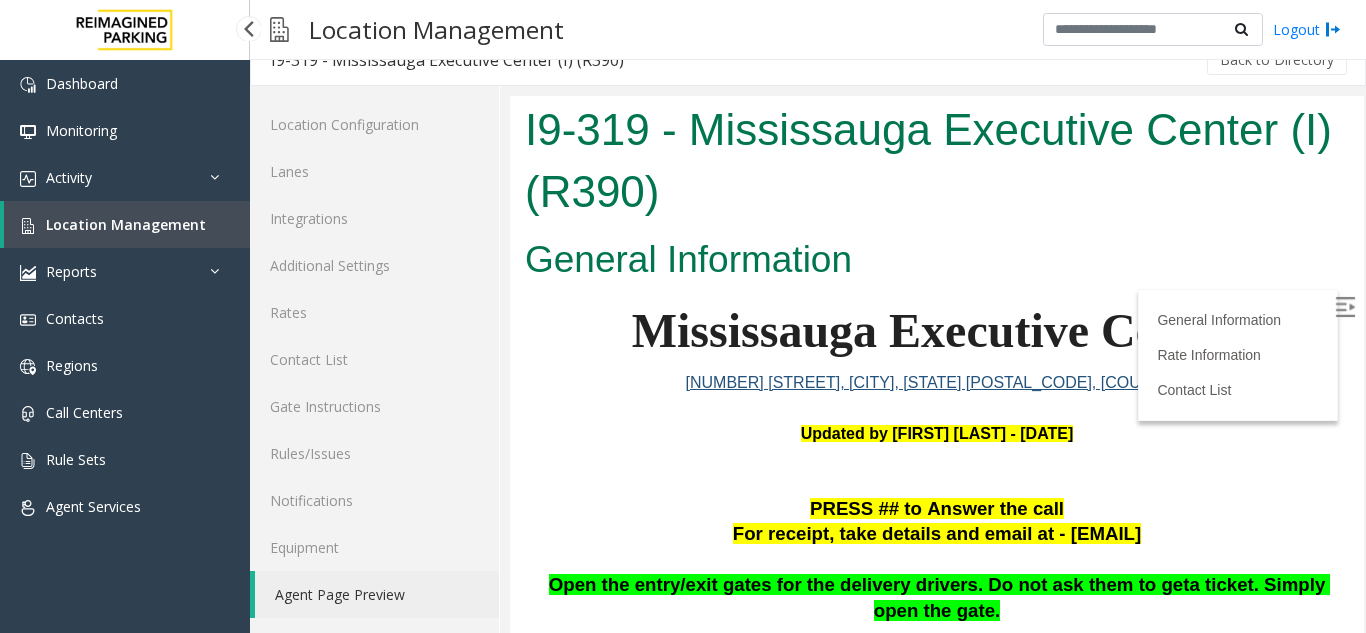 scroll, scrollTop: 0, scrollLeft: 0, axis: both 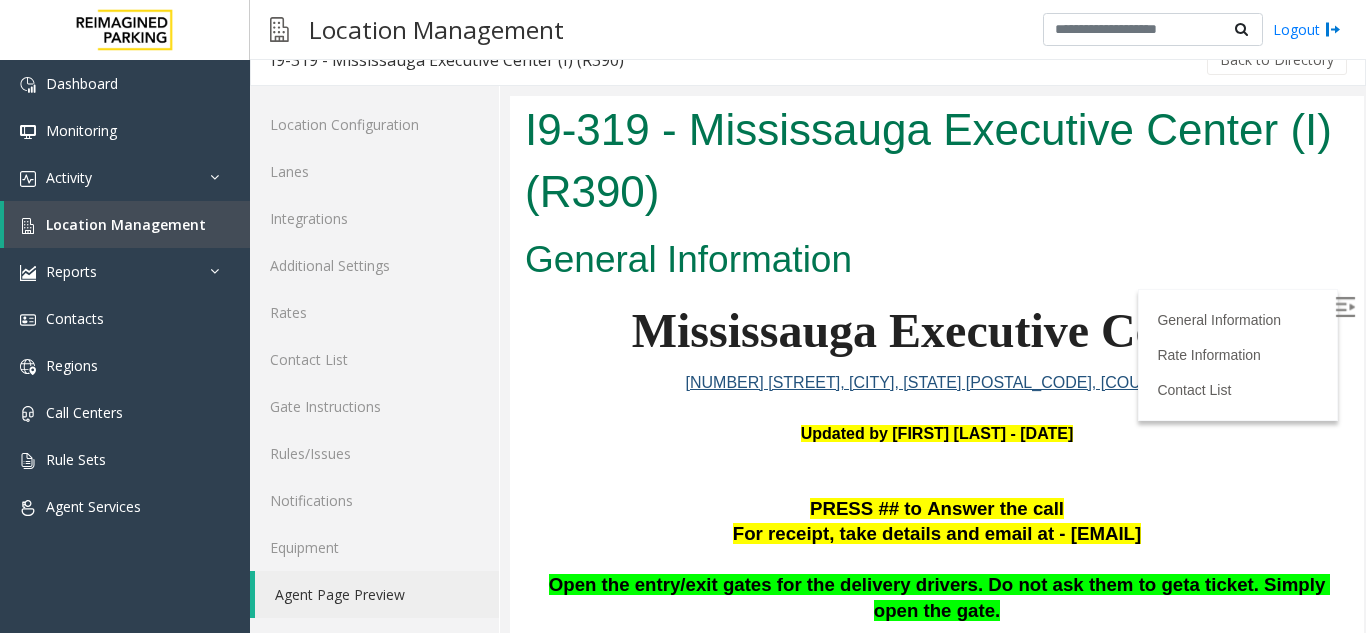 click at bounding box center [1347, 310] 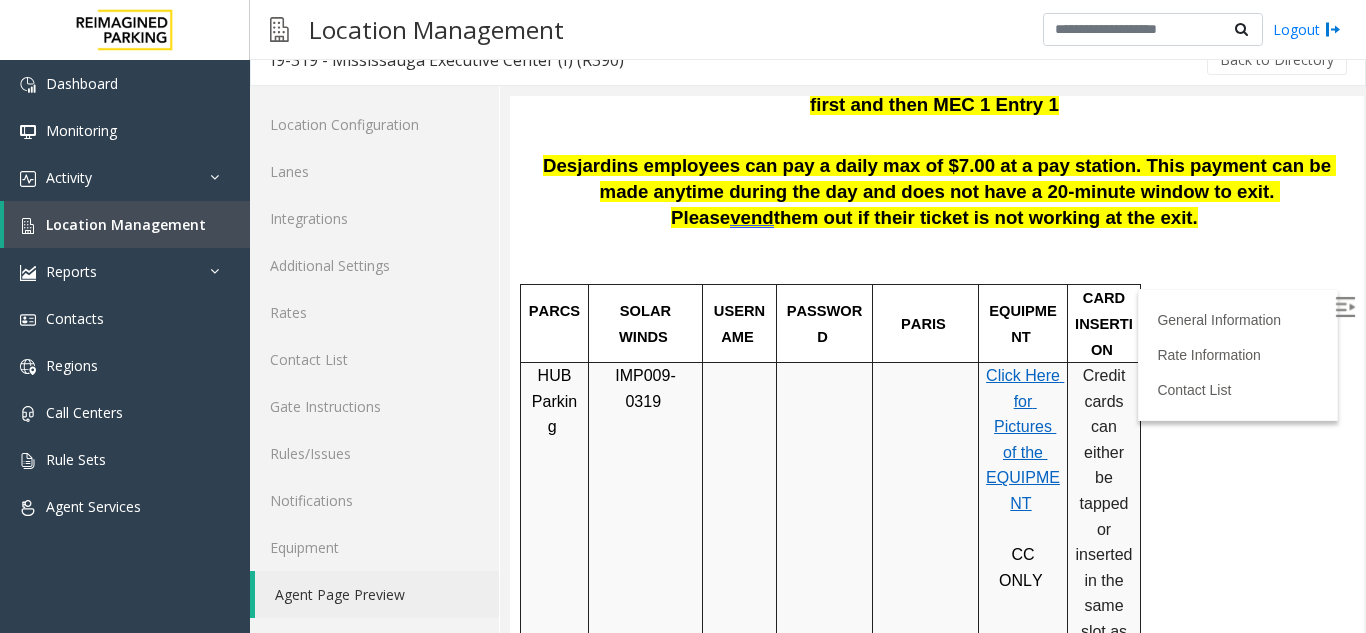 scroll, scrollTop: 800, scrollLeft: 0, axis: vertical 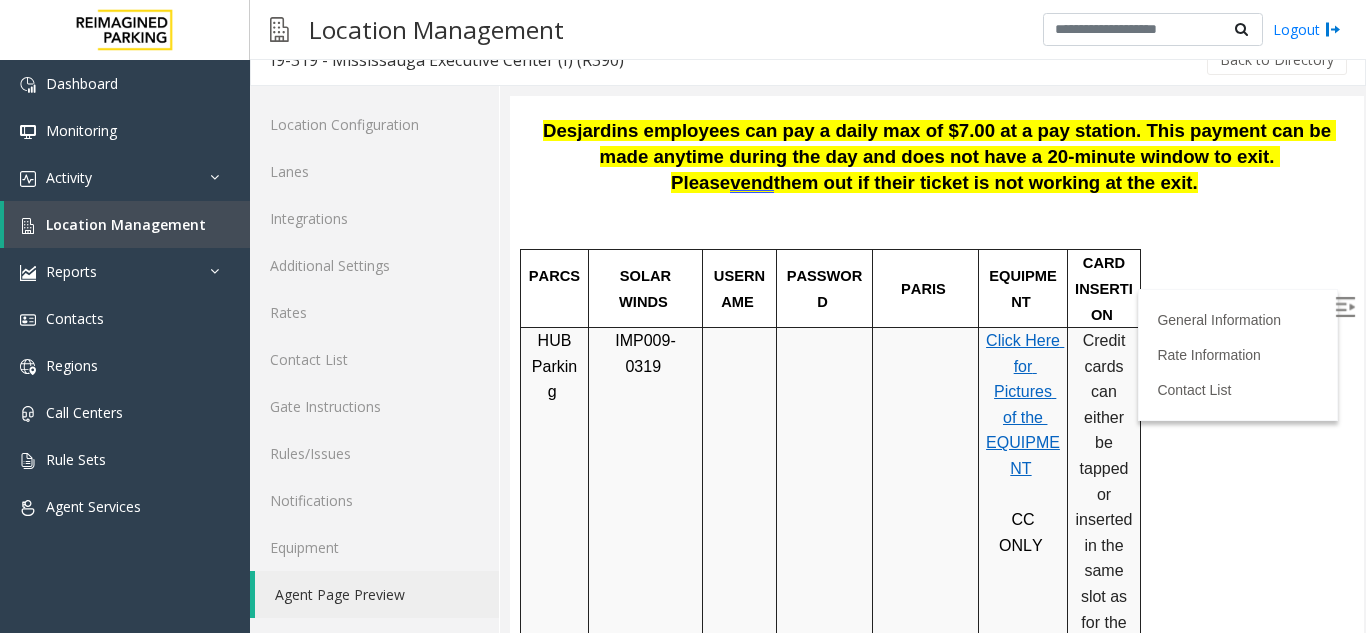 click on "Click Here for Pictures of the EQUIPMENT" at bounding box center (1025, 404) 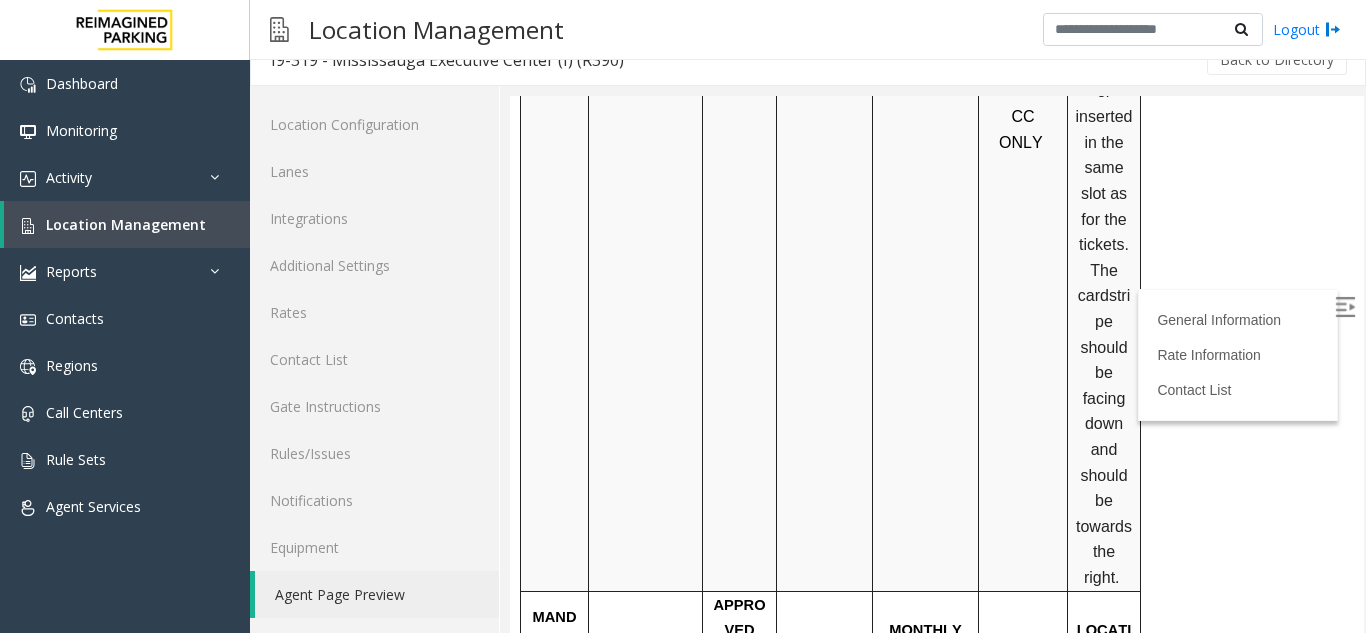 scroll, scrollTop: 1200, scrollLeft: 0, axis: vertical 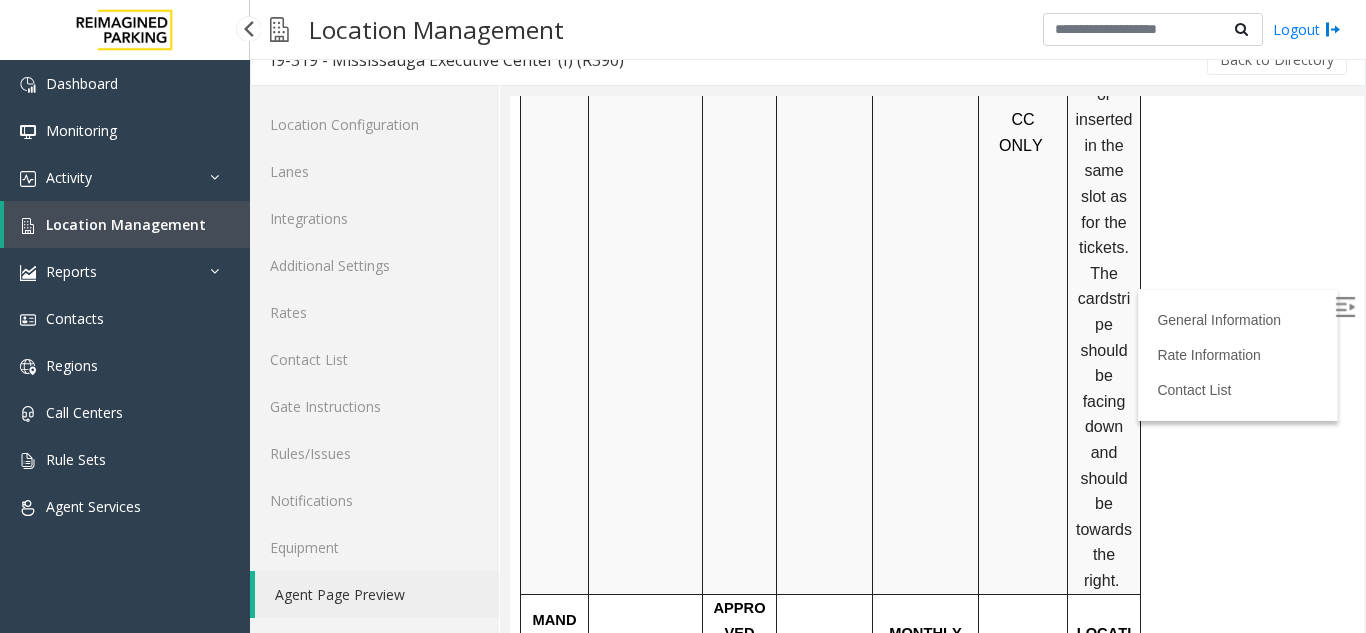 click on "Location Management" at bounding box center [127, 224] 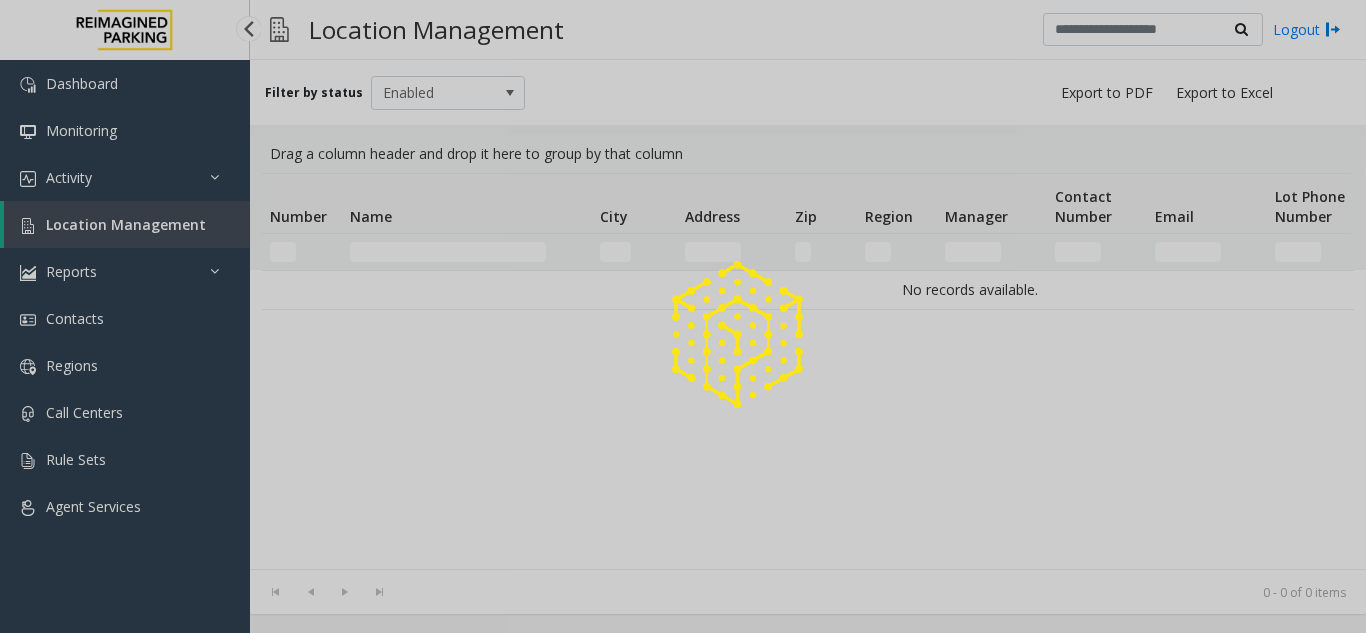 scroll, scrollTop: 0, scrollLeft: 0, axis: both 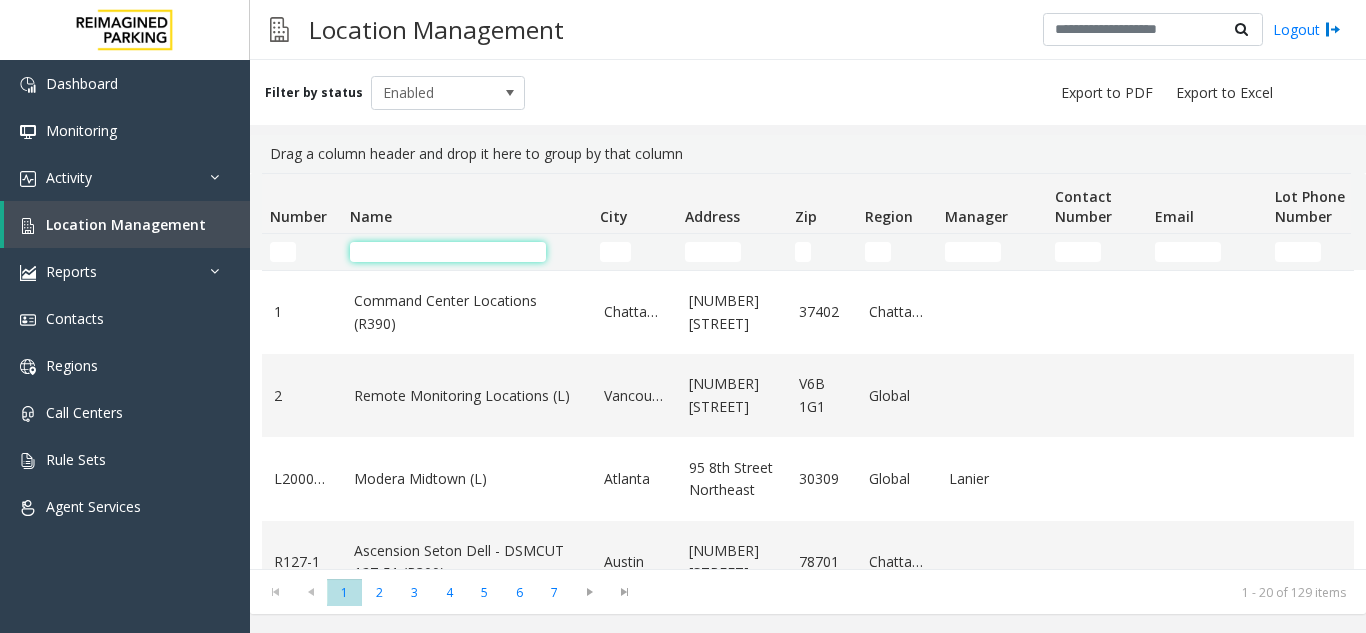 click 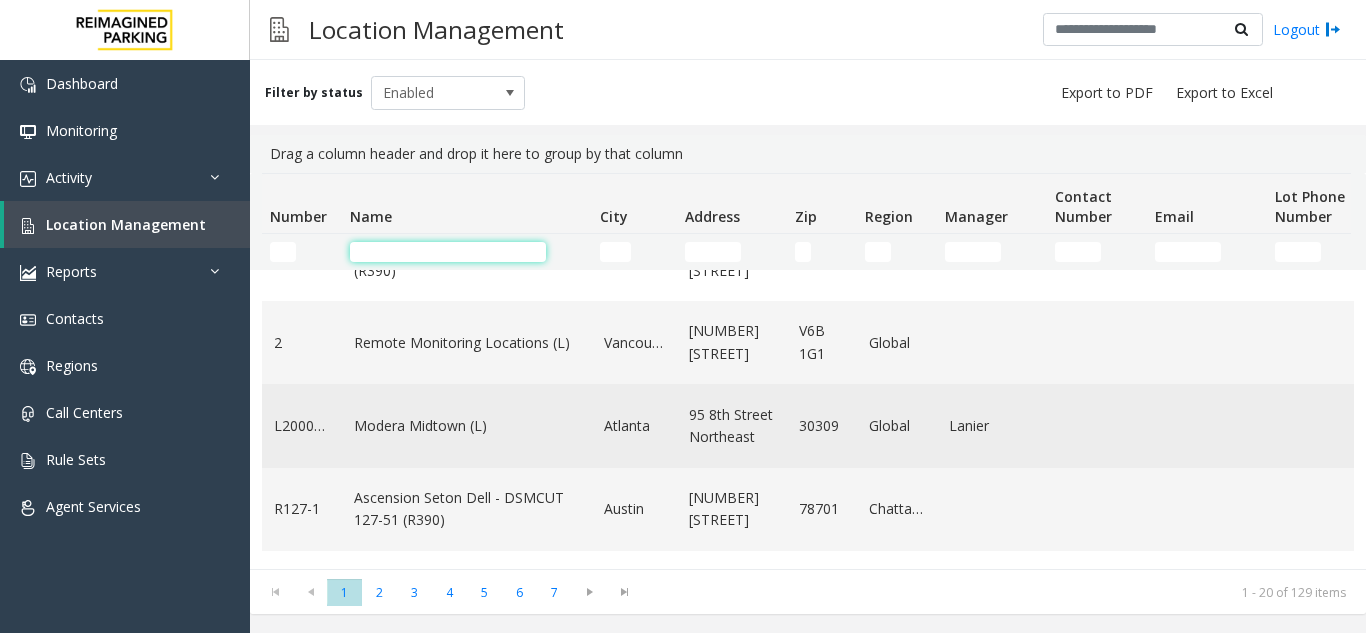 scroll, scrollTop: 100, scrollLeft: 0, axis: vertical 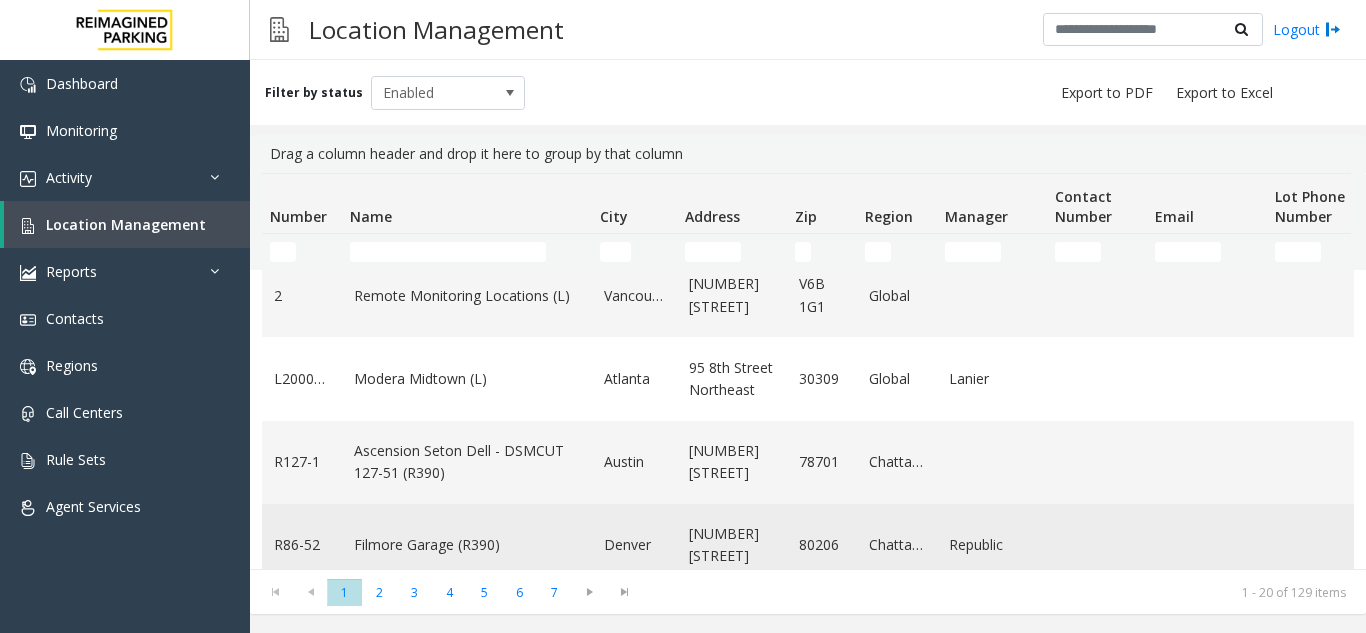 click on "Filmore Garage (R390)" 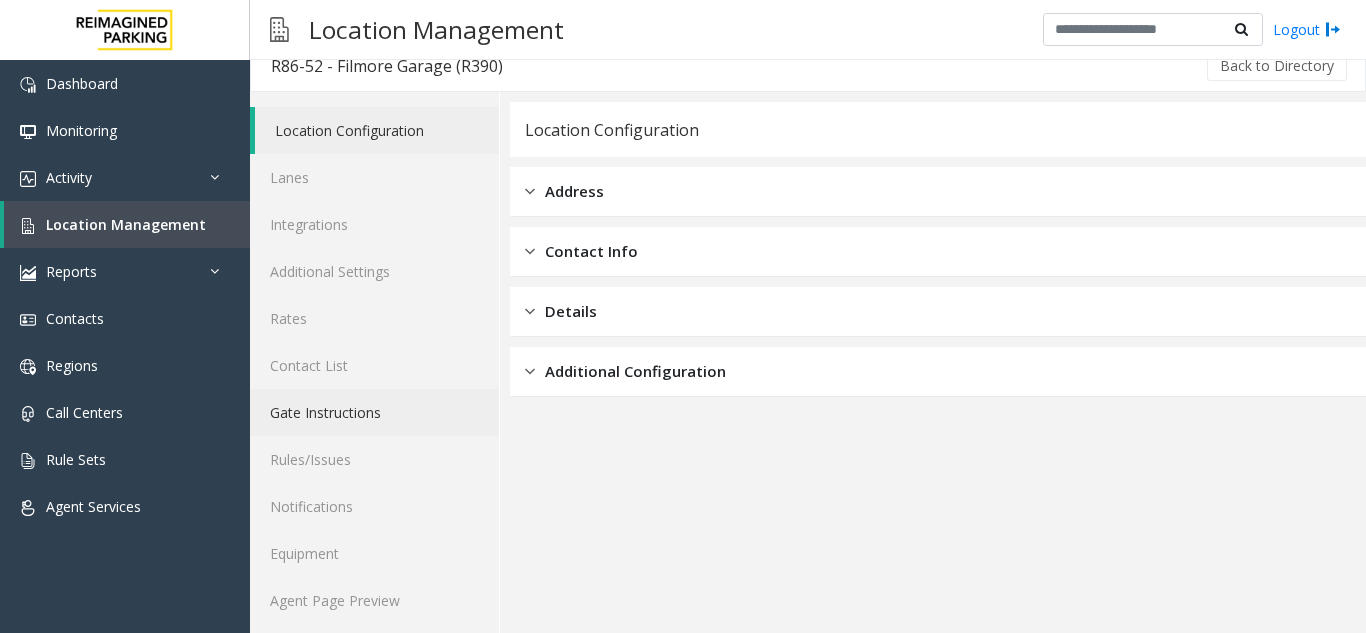 scroll, scrollTop: 26, scrollLeft: 0, axis: vertical 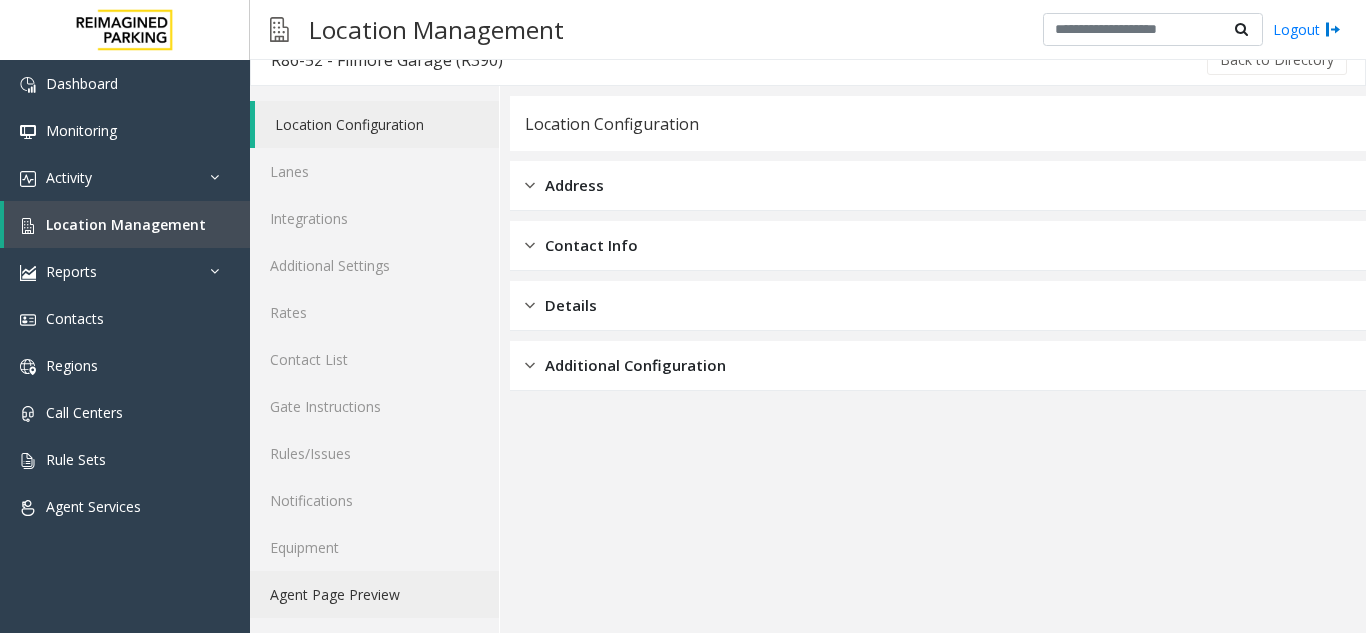 click on "Agent Page Preview" 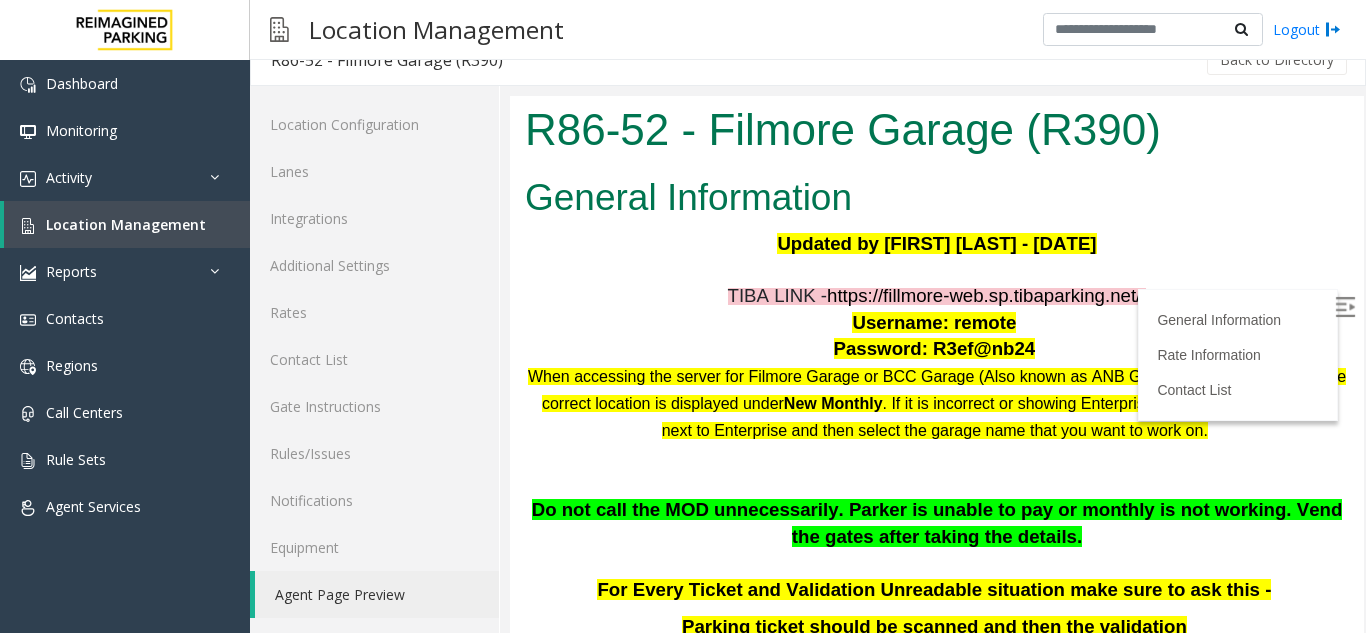 scroll, scrollTop: 0, scrollLeft: 0, axis: both 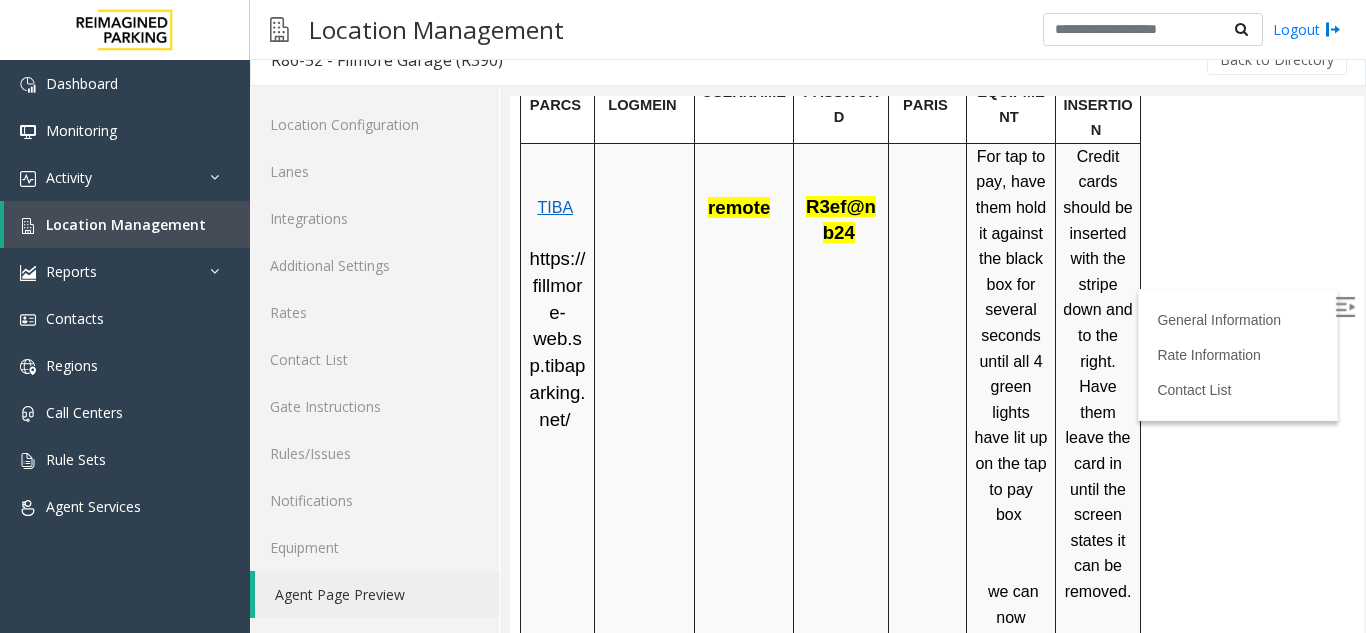 click on "https://fillmore-web.sp.tibaparking.net/" at bounding box center (557, 338) 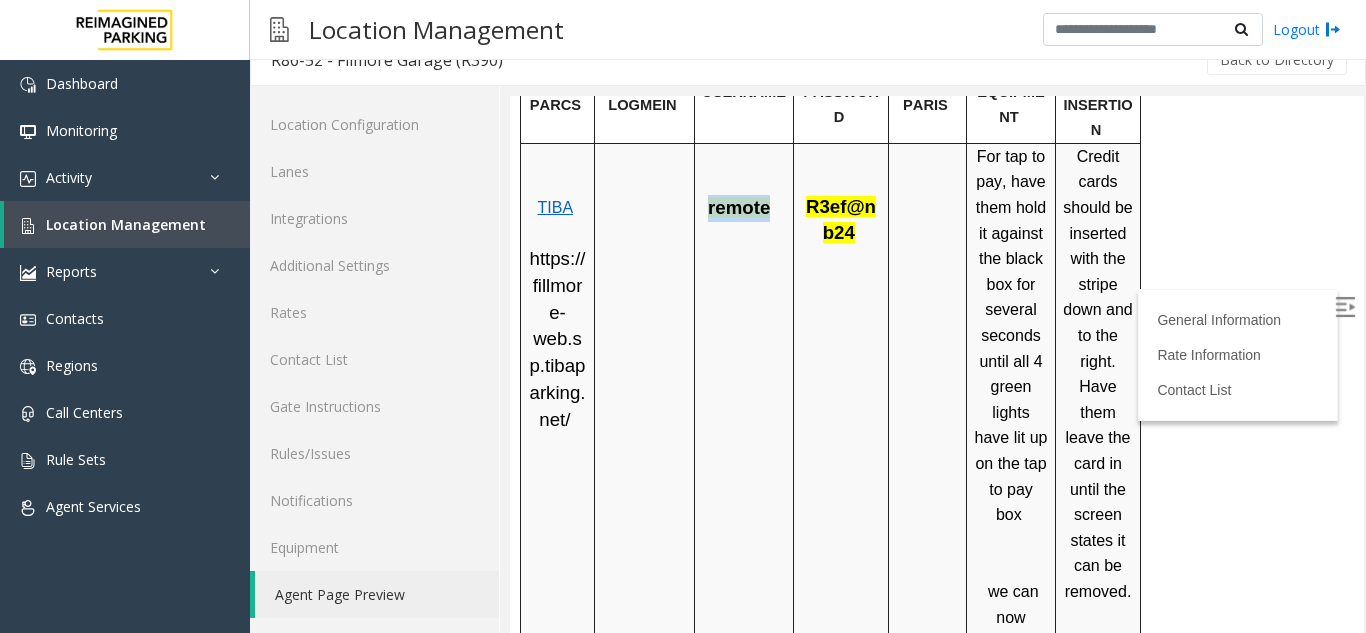 drag, startPoint x: 708, startPoint y: 185, endPoint x: 766, endPoint y: 185, distance: 58 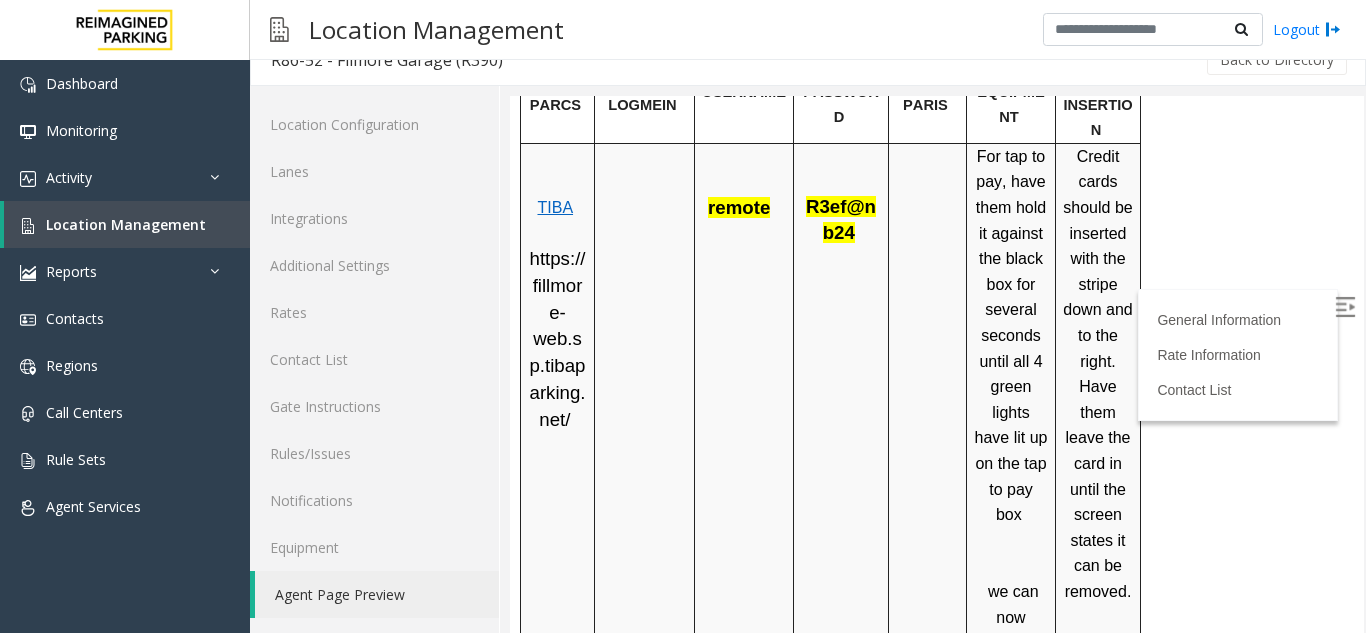 click on "R3ef@nb24" at bounding box center [841, 219] 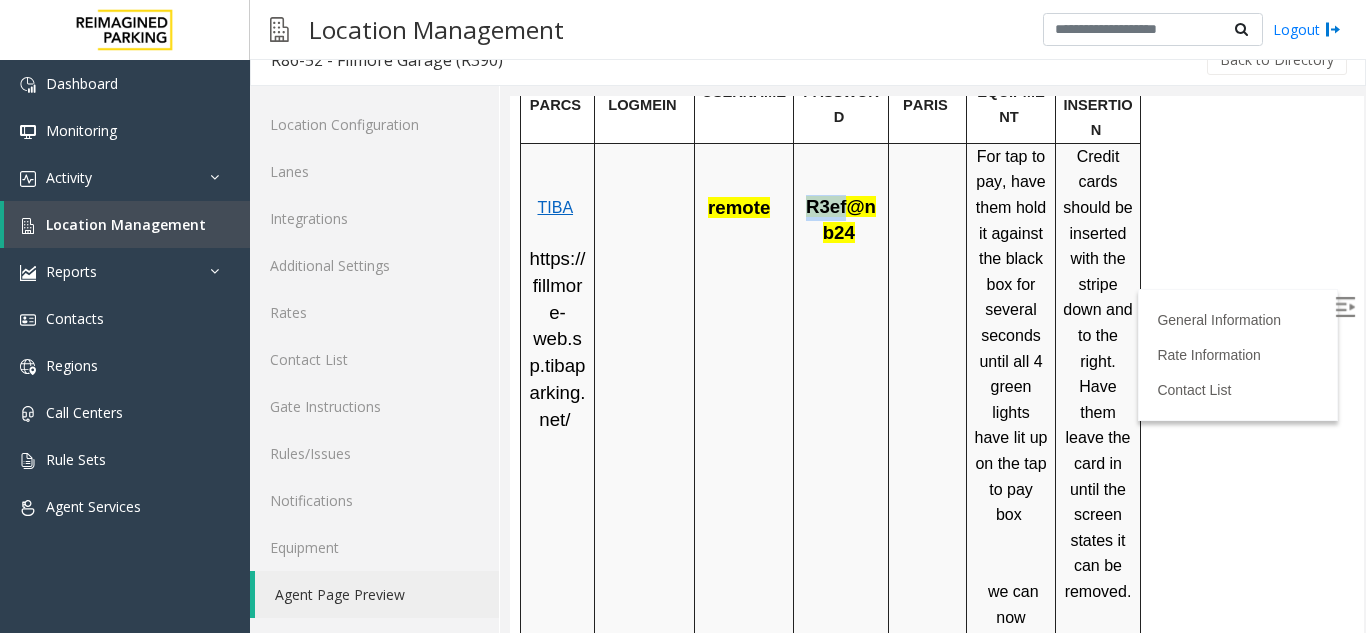 click on "R3ef@nb24" at bounding box center (841, 219) 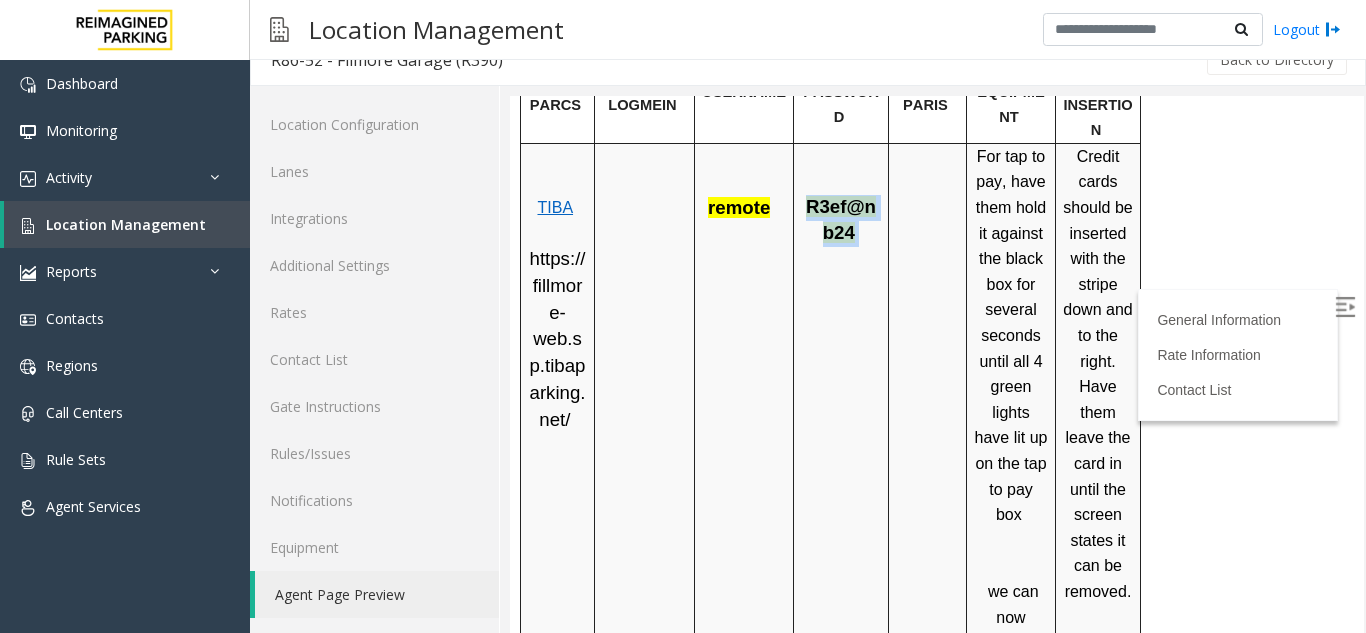 click on "R3ef@nb24" at bounding box center [841, 219] 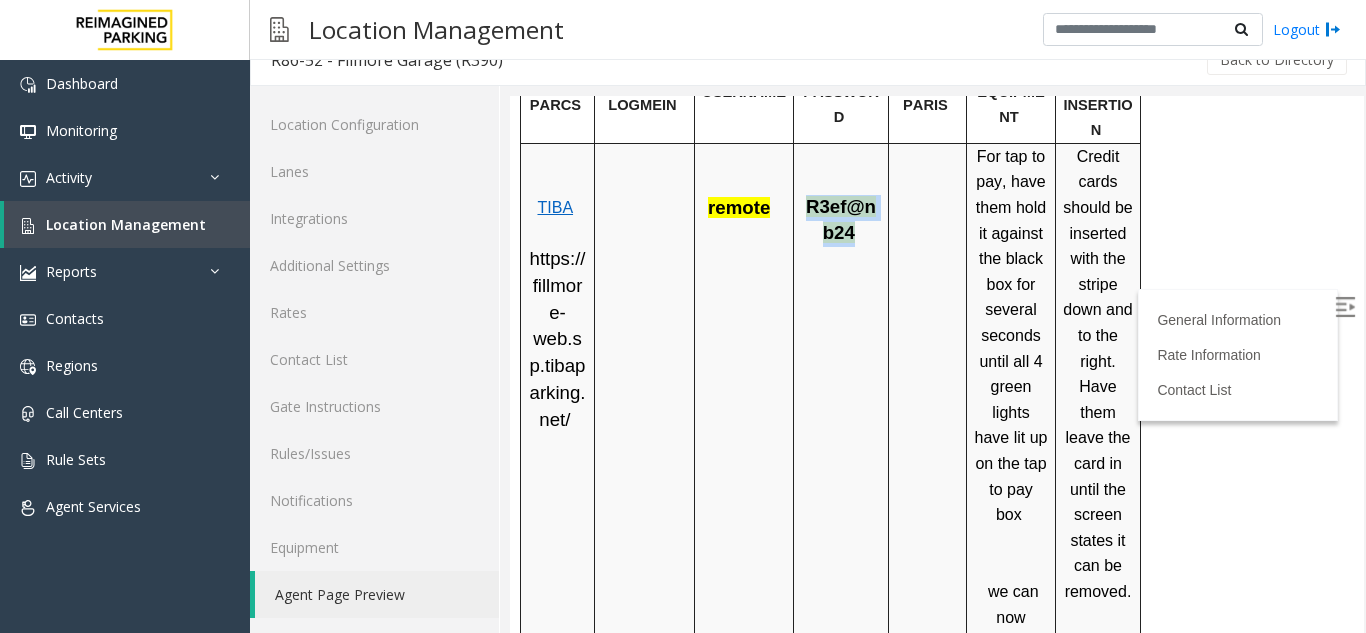 drag, startPoint x: 846, startPoint y: 210, endPoint x: 803, endPoint y: 191, distance: 47.010635 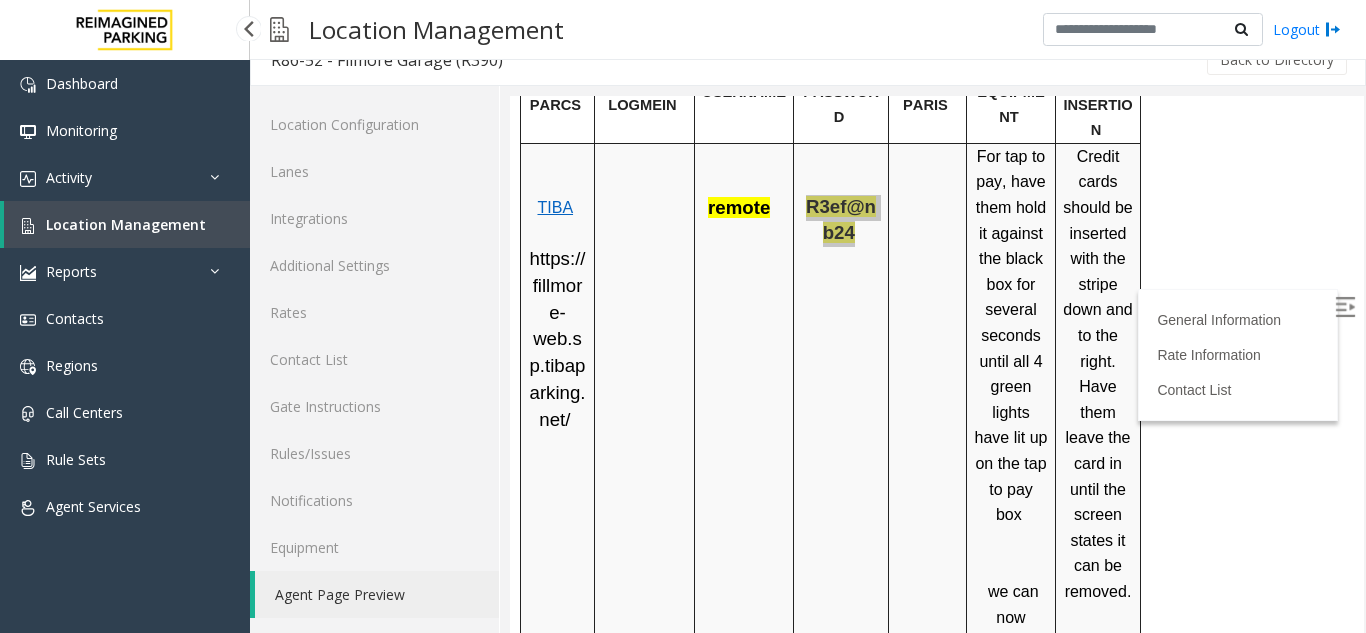 click on "Location Management" at bounding box center [126, 224] 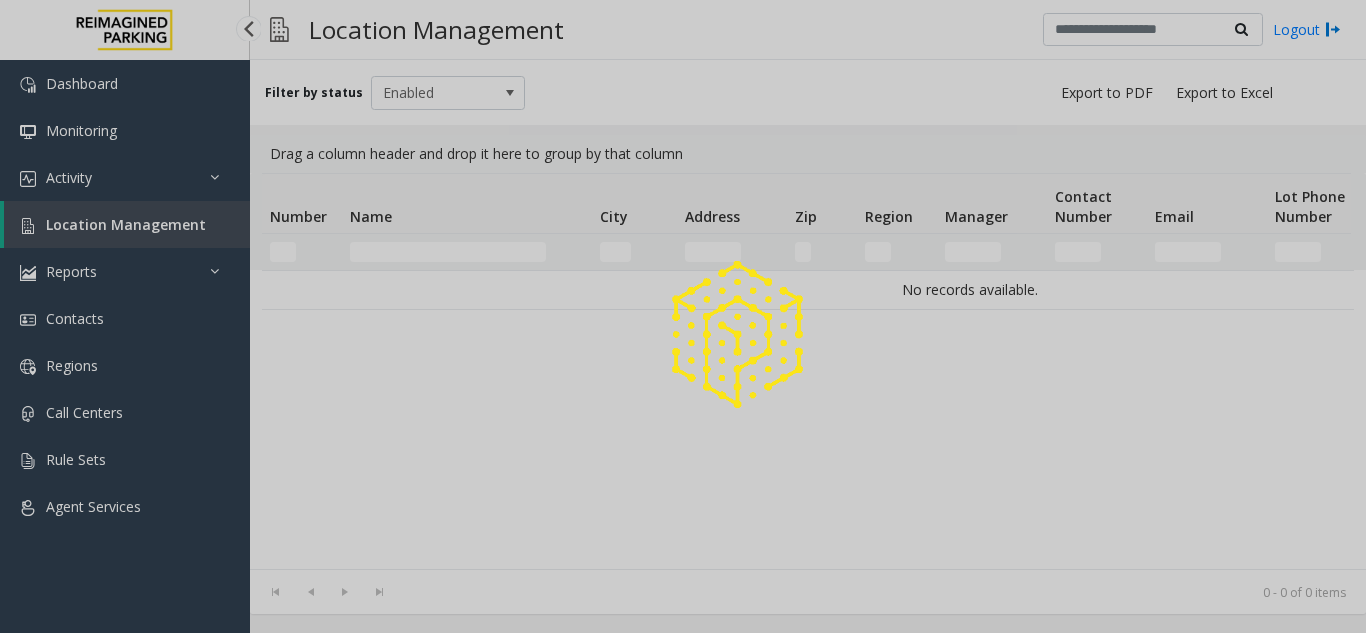 scroll, scrollTop: 0, scrollLeft: 0, axis: both 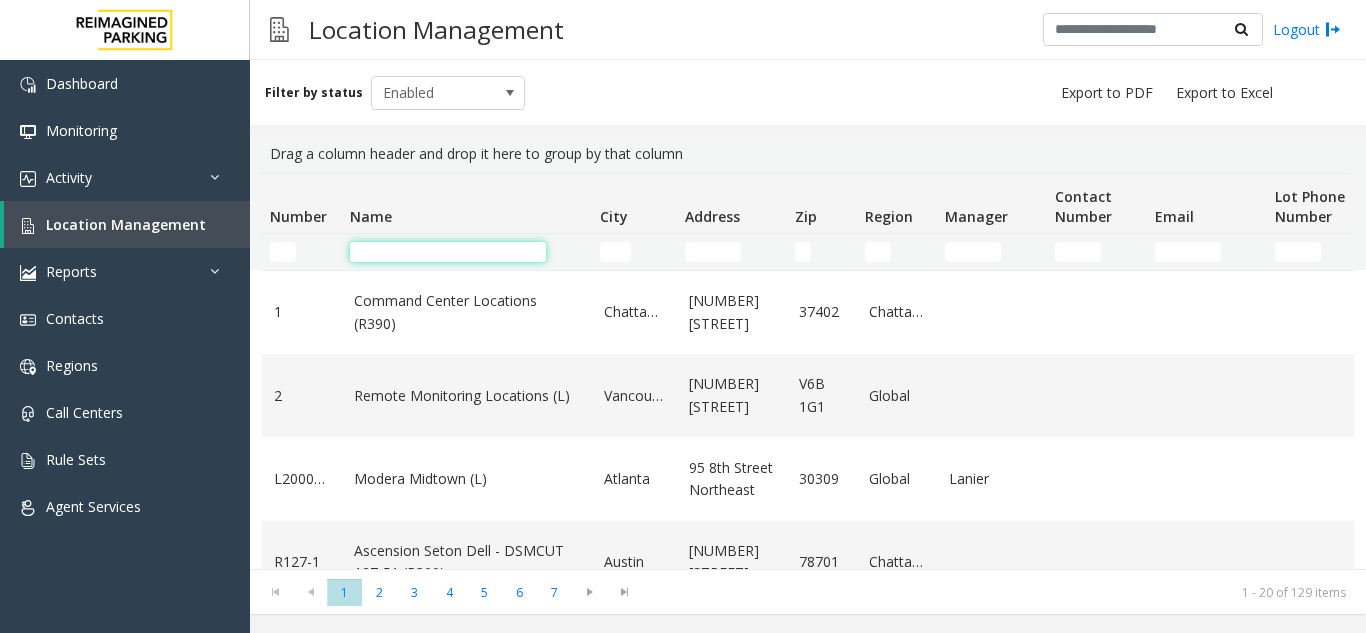 click 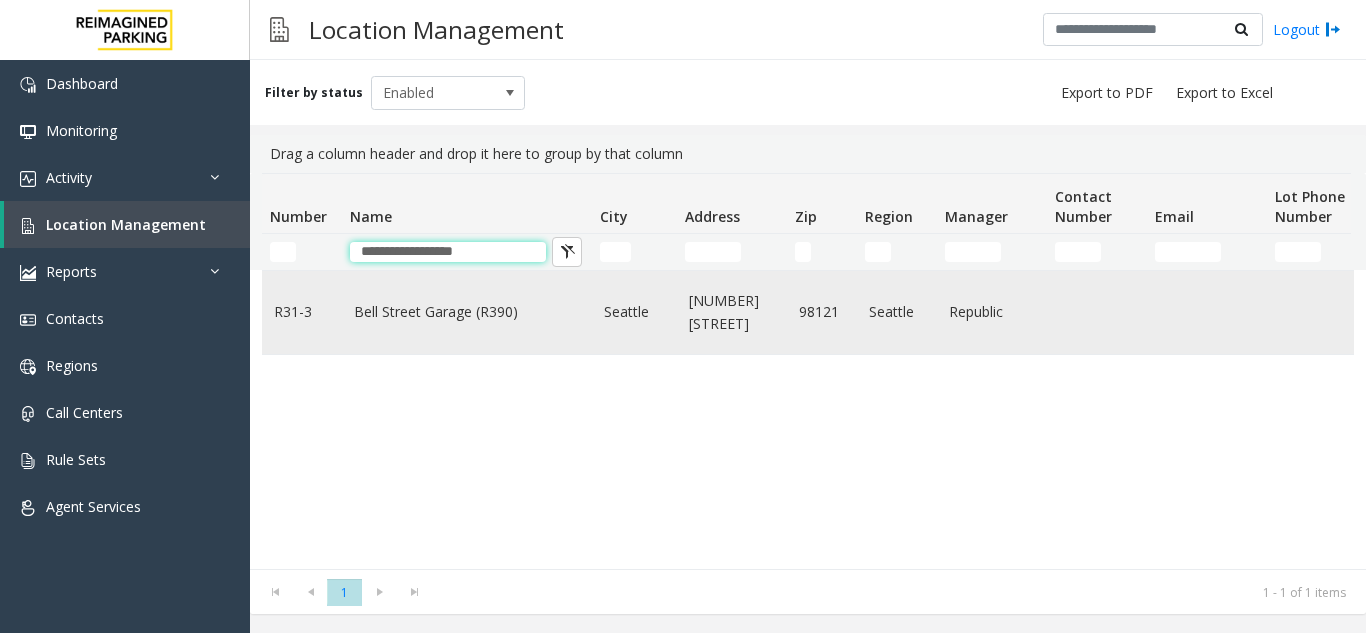 type on "**********" 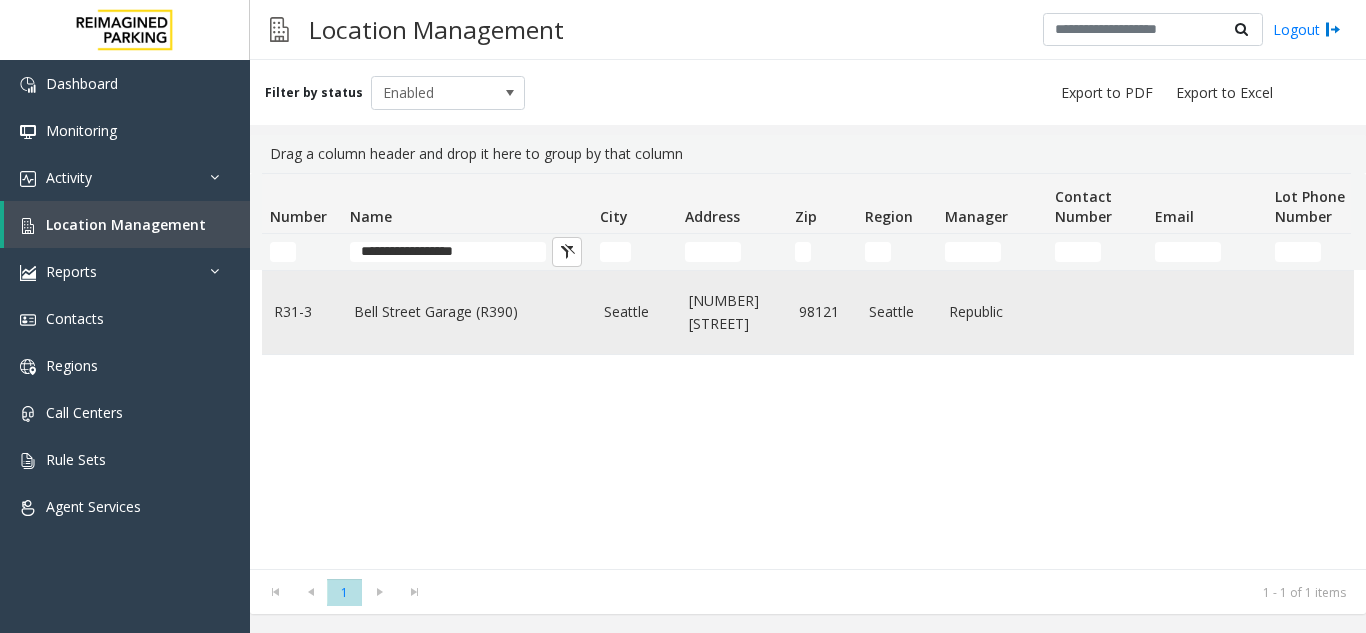 click on "Bell Street Garage (R390)" 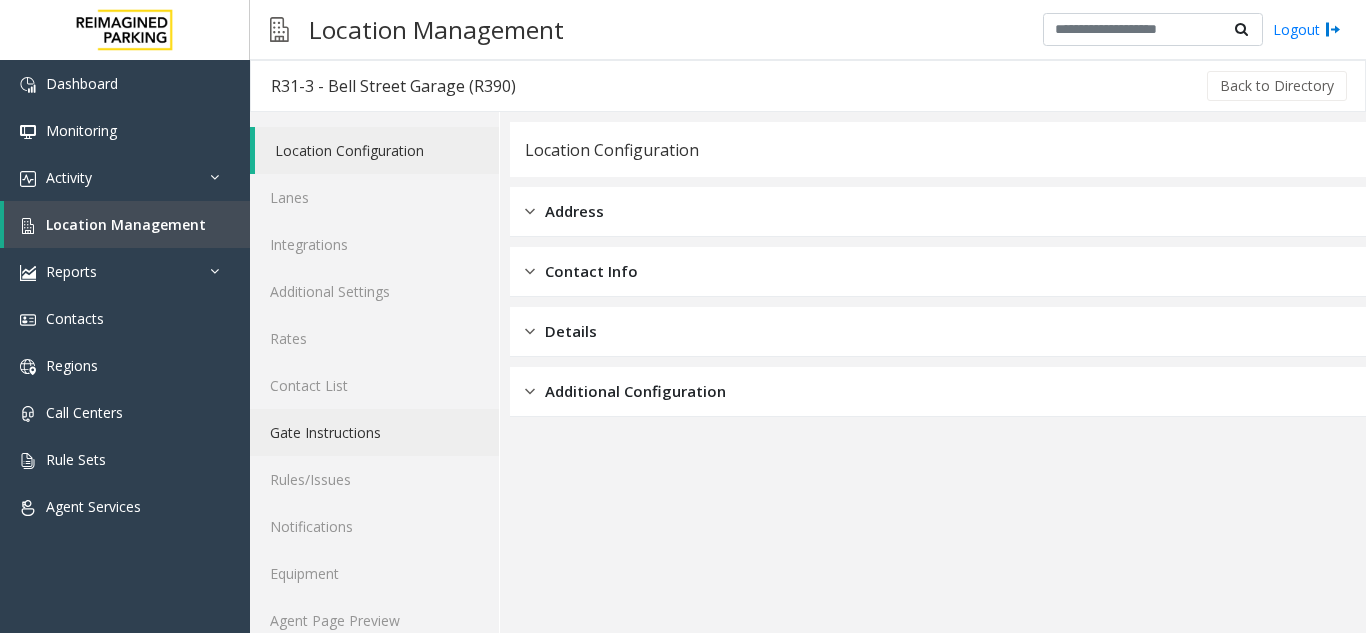 scroll, scrollTop: 26, scrollLeft: 0, axis: vertical 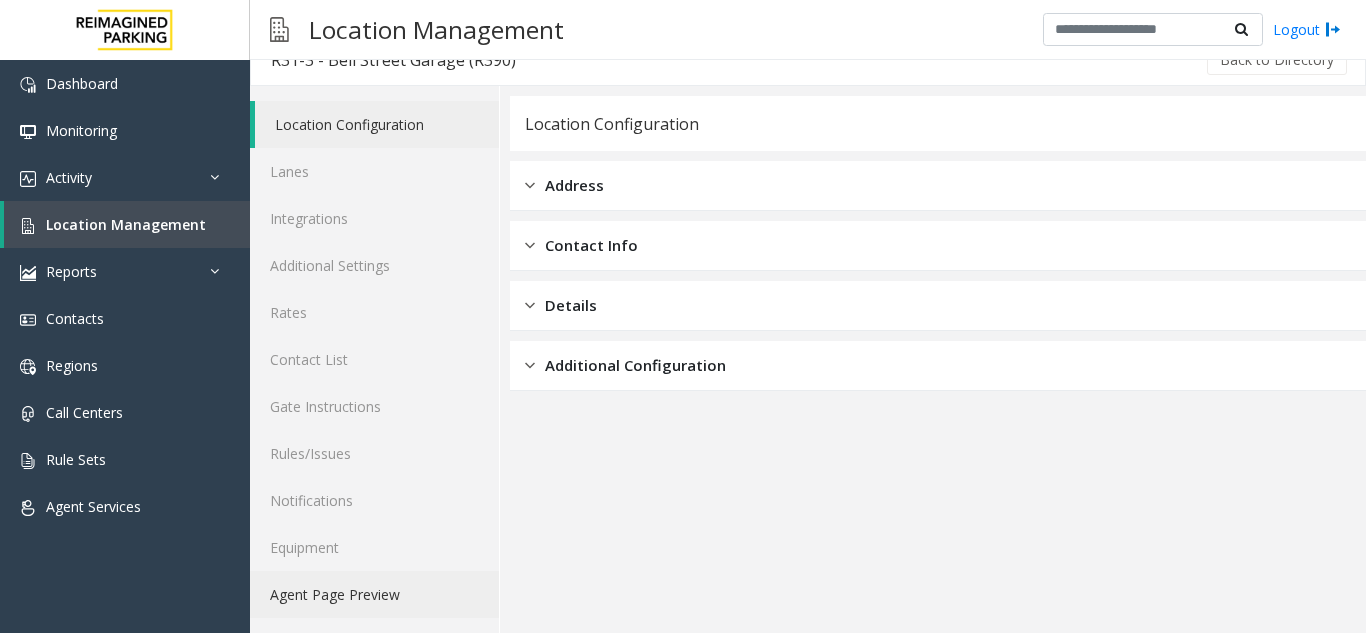 click on "Agent Page Preview" 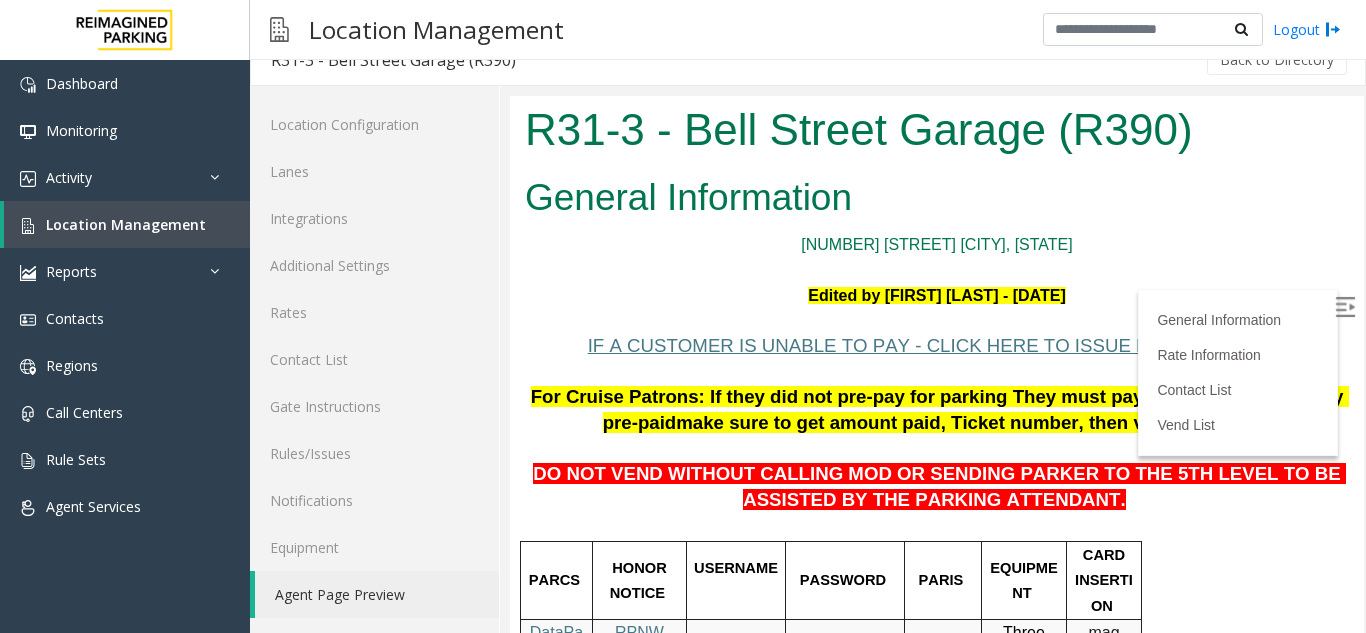 scroll, scrollTop: 0, scrollLeft: 0, axis: both 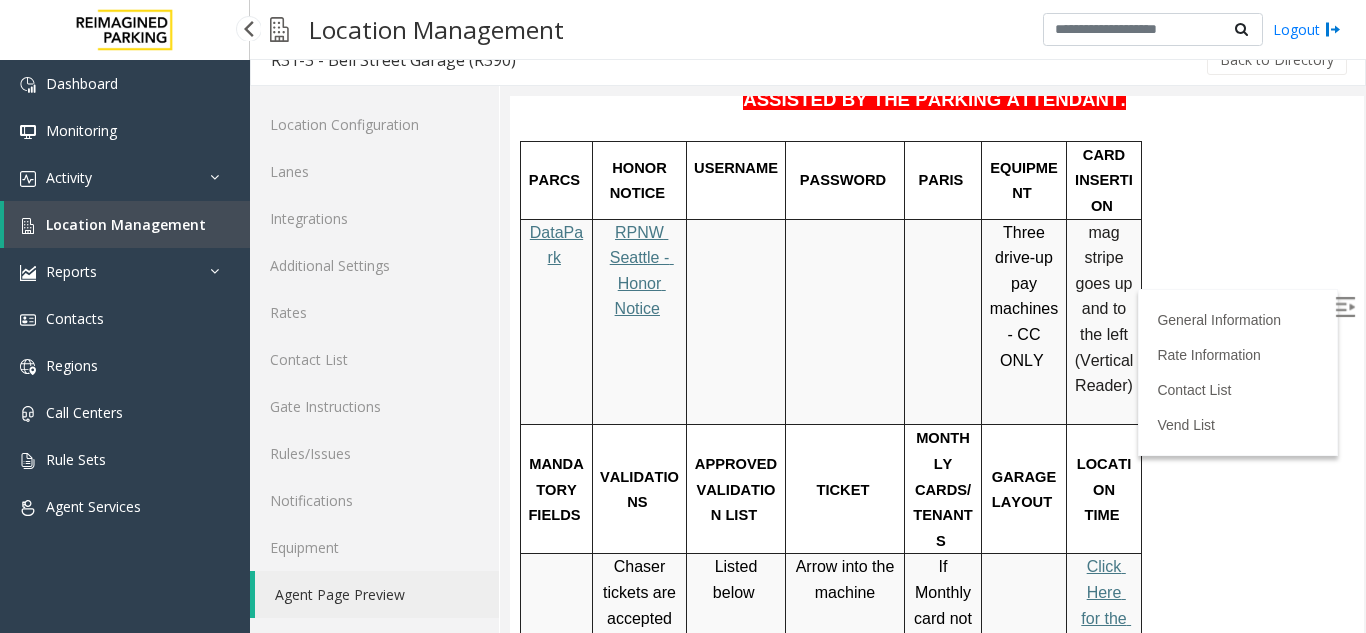 click on "Location Management" at bounding box center (126, 224) 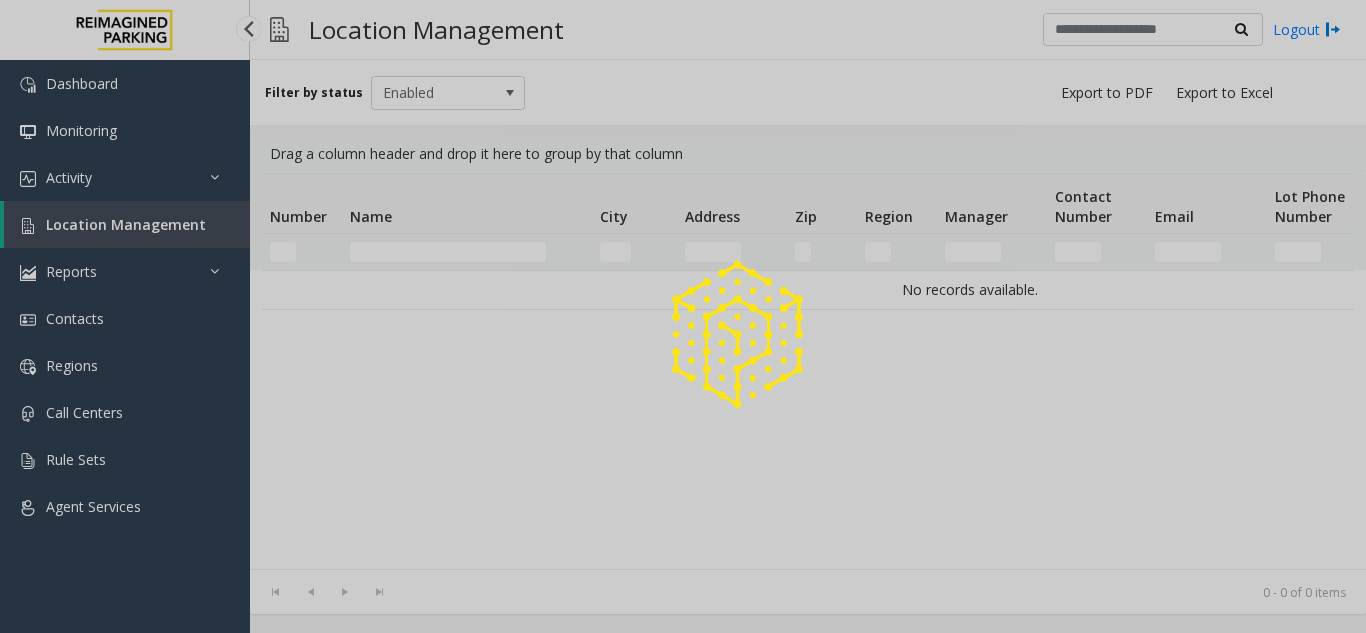 scroll, scrollTop: 0, scrollLeft: 0, axis: both 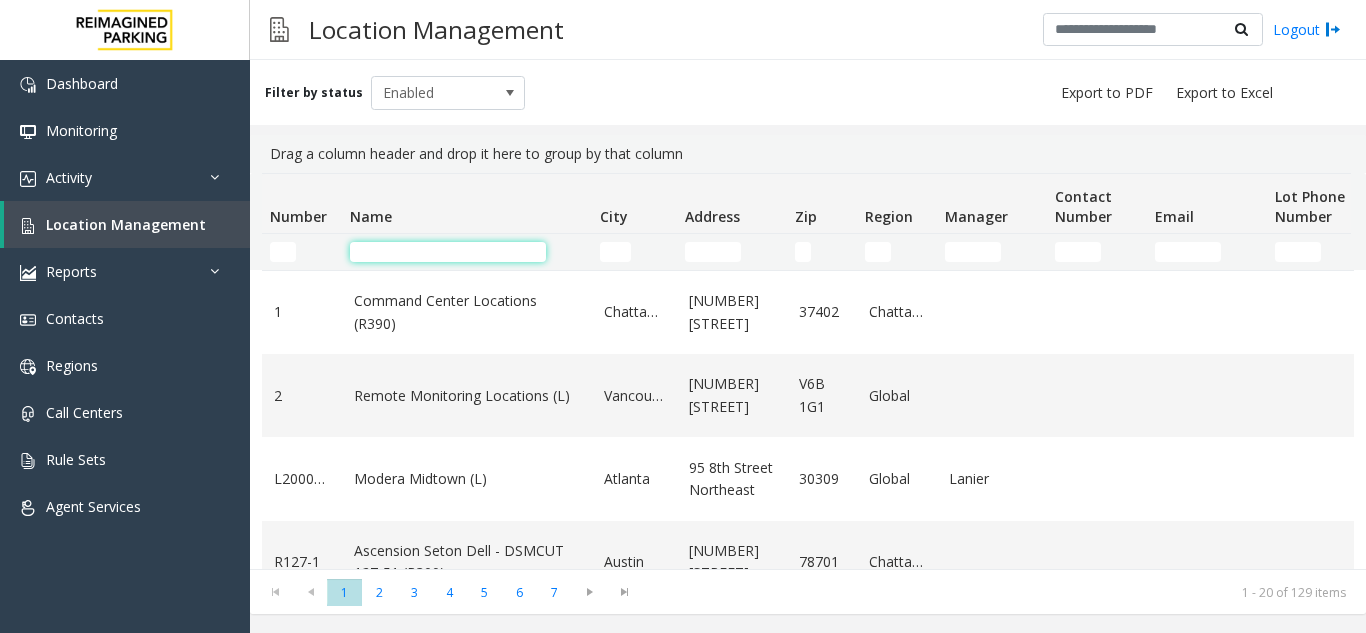 click 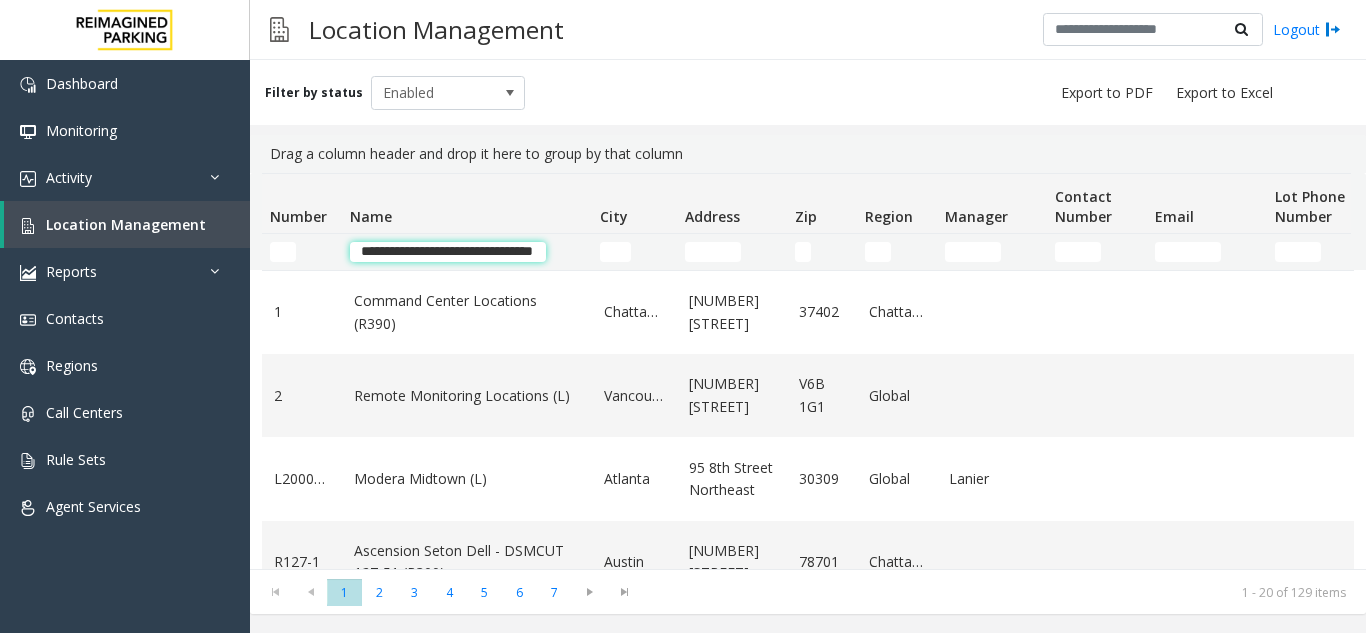 scroll, scrollTop: 0, scrollLeft: 69, axis: horizontal 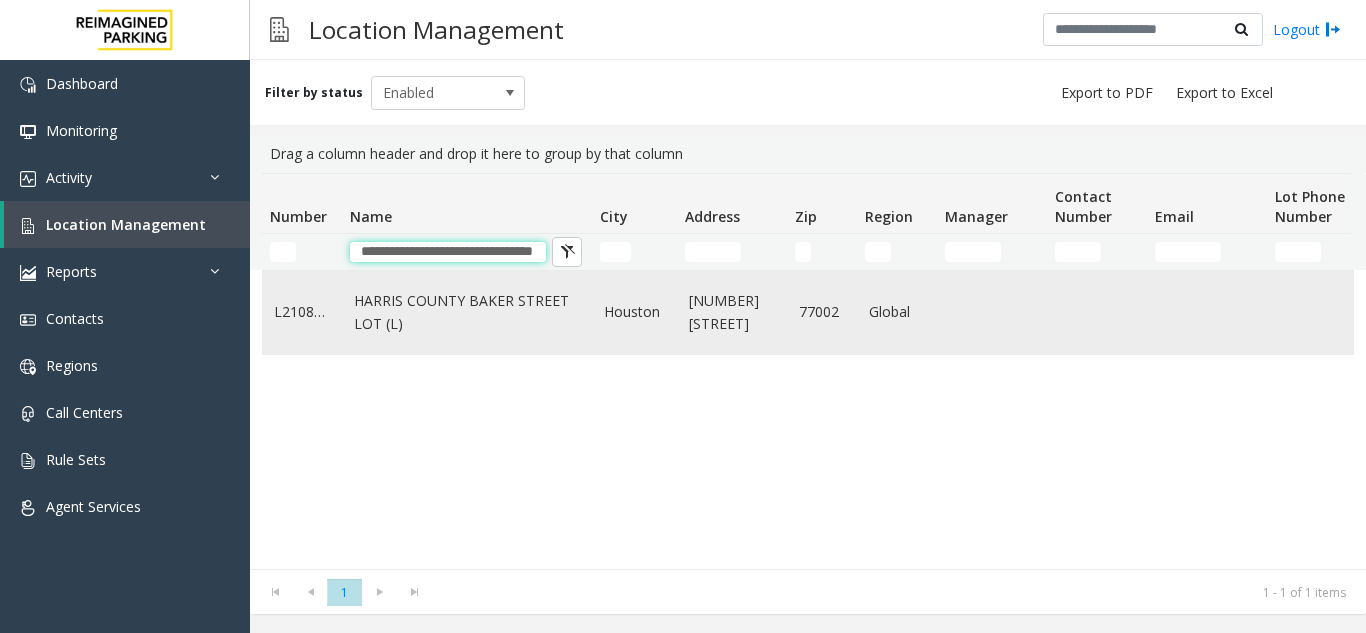 type on "**********" 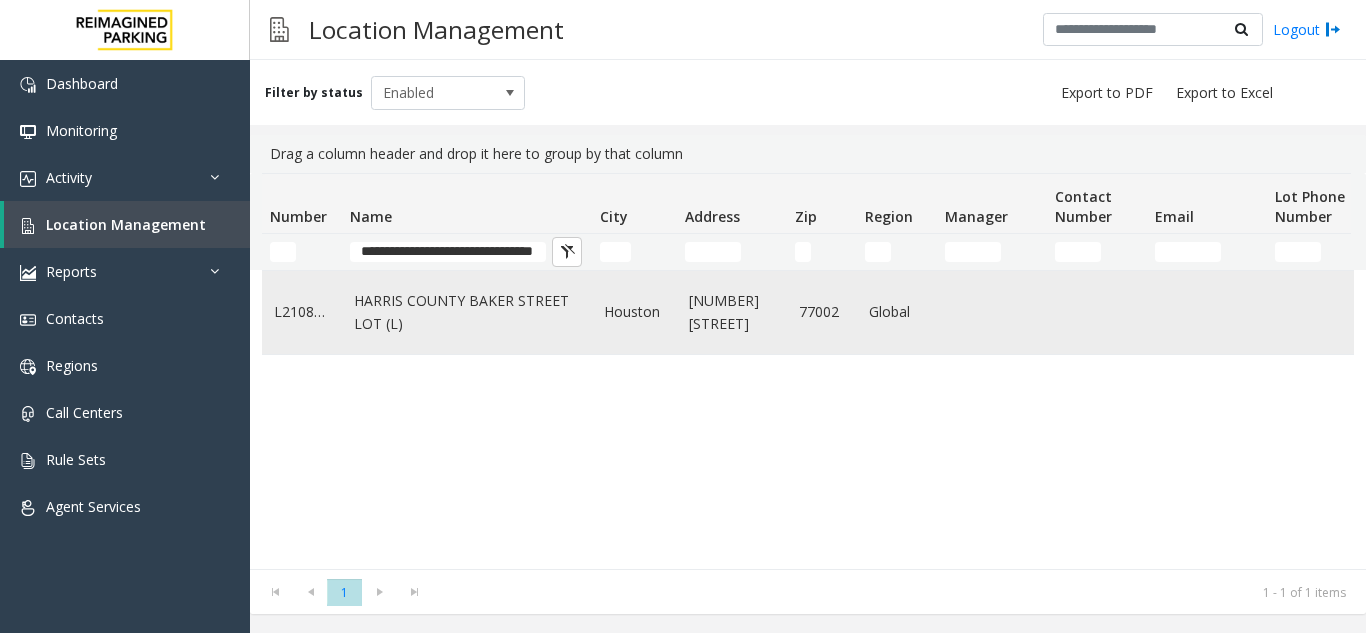 scroll, scrollTop: 0, scrollLeft: 0, axis: both 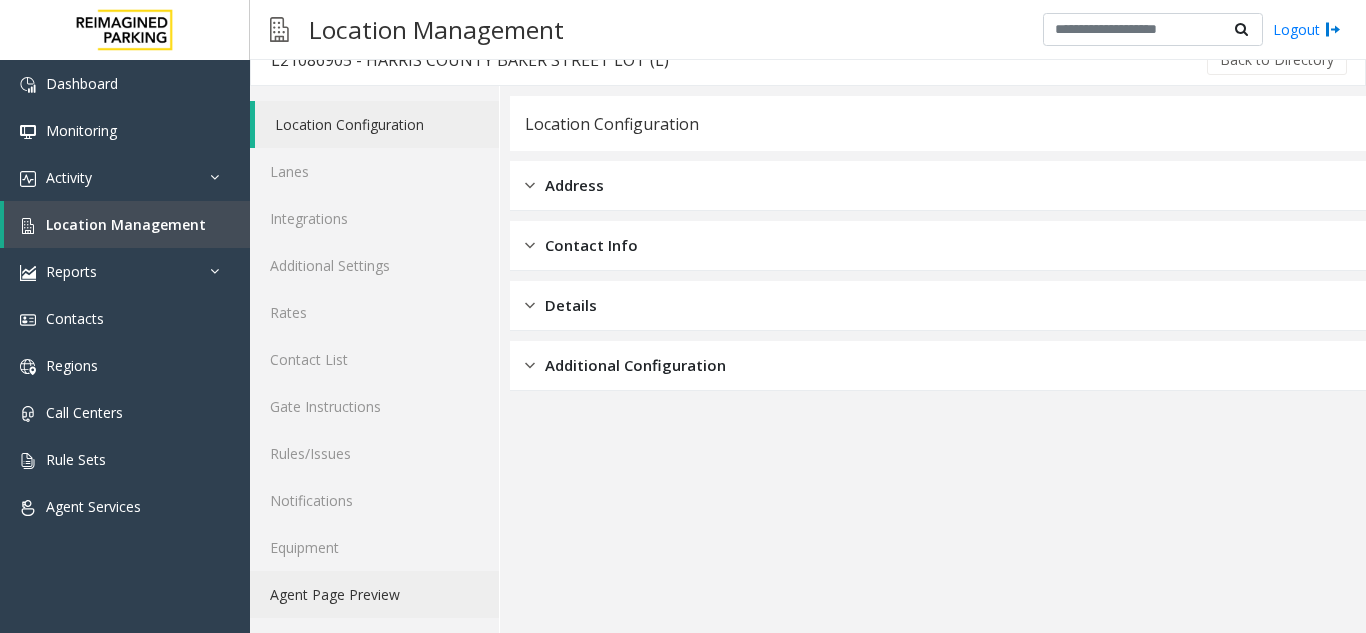 click on "Agent Page Preview" 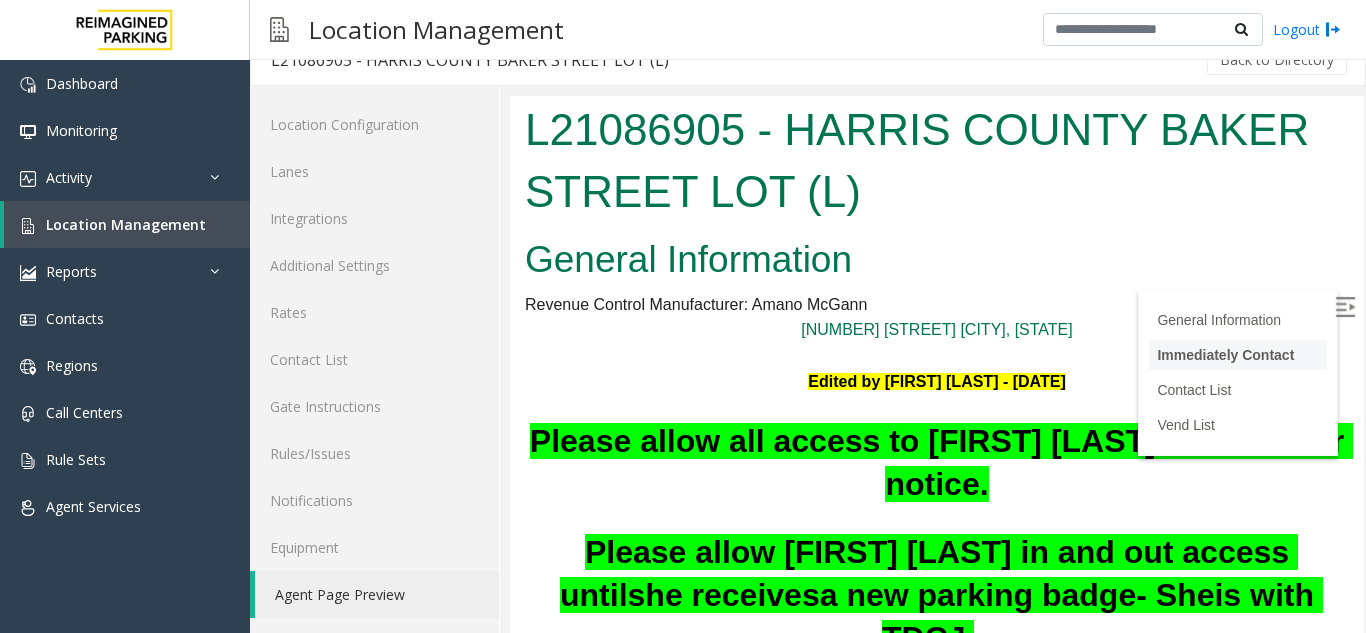 scroll, scrollTop: 0, scrollLeft: 0, axis: both 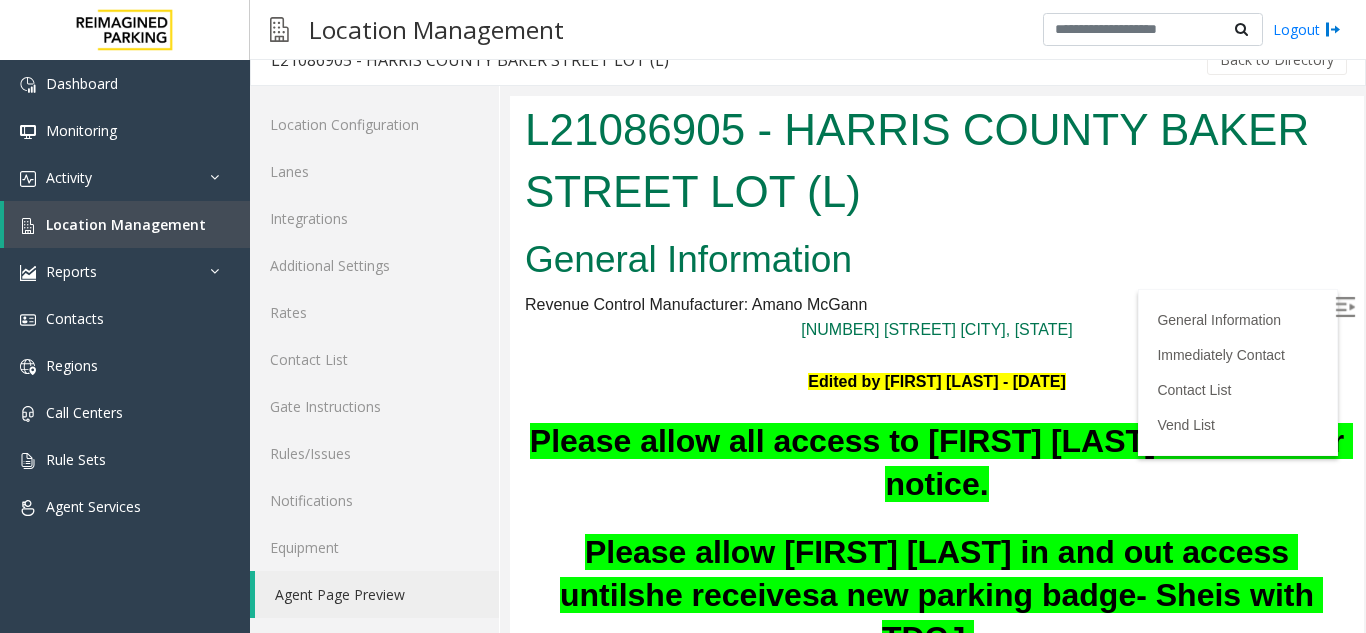 click at bounding box center [1345, 307] 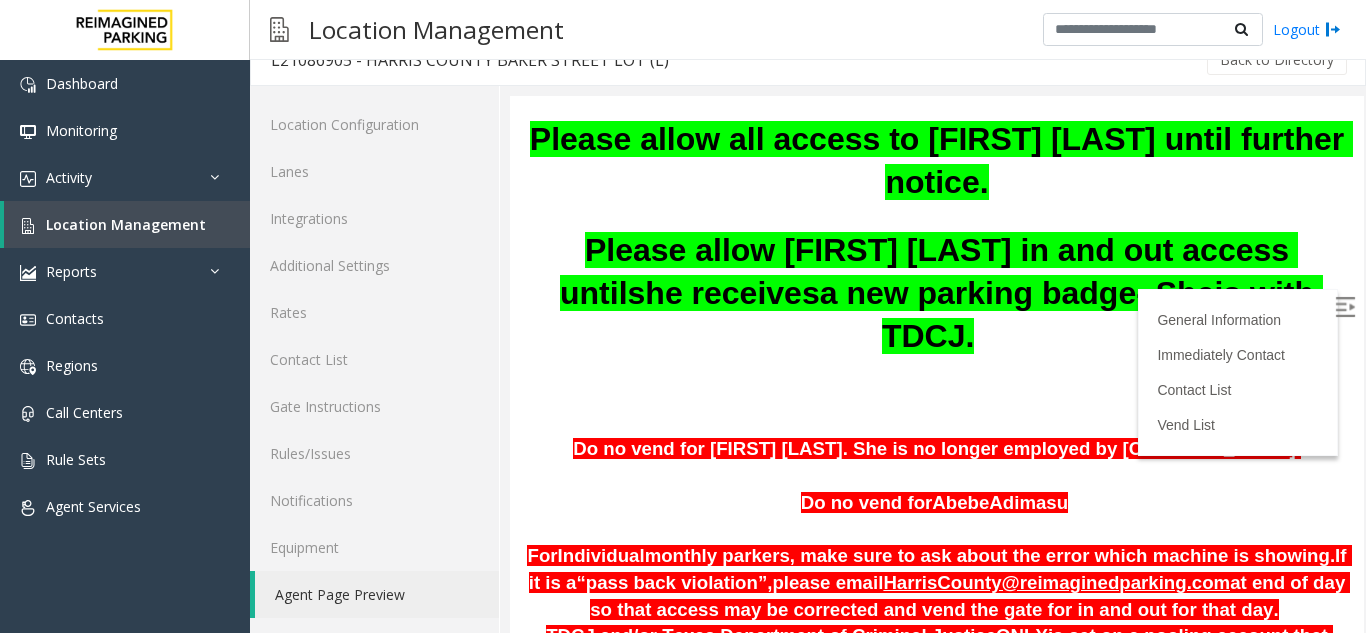 scroll, scrollTop: 300, scrollLeft: 0, axis: vertical 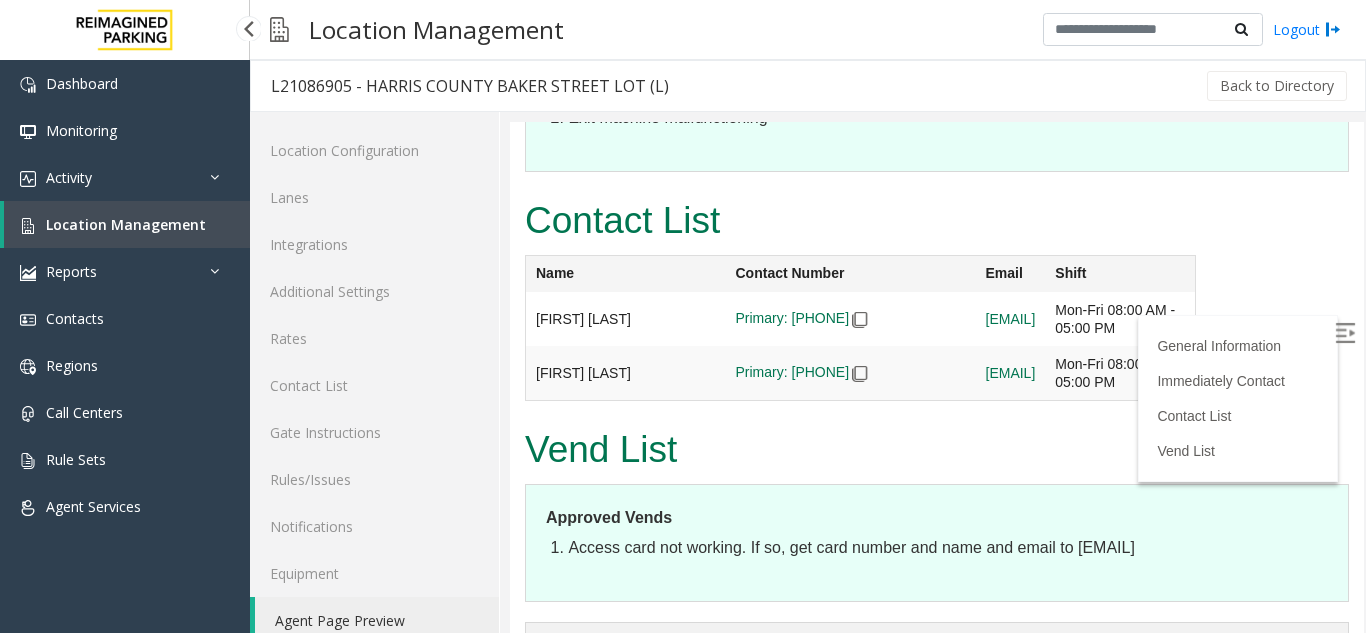 click on "Location Management" at bounding box center (127, 224) 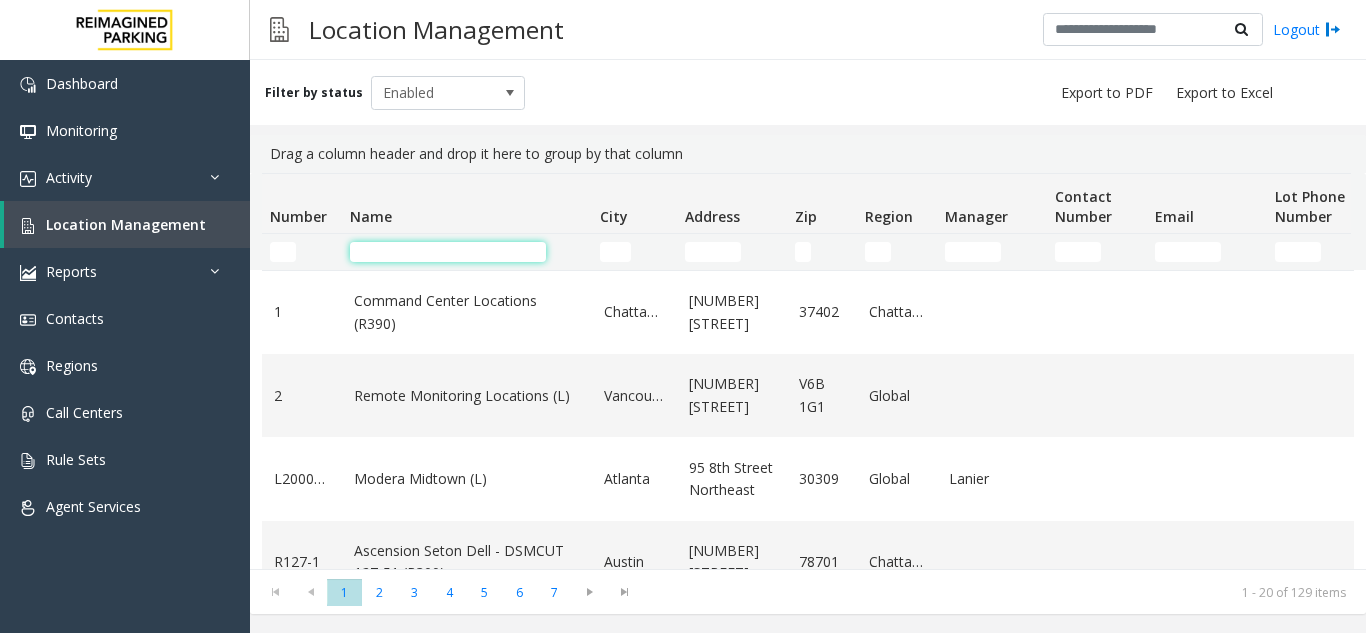 click 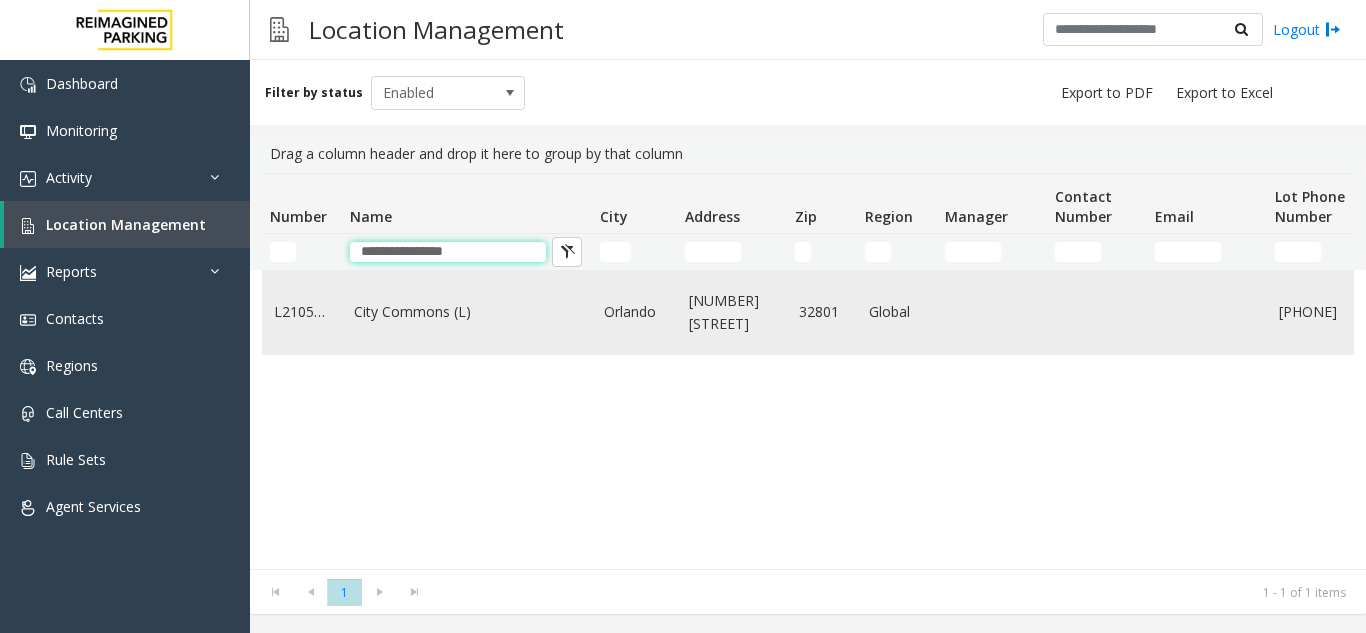 type on "**********" 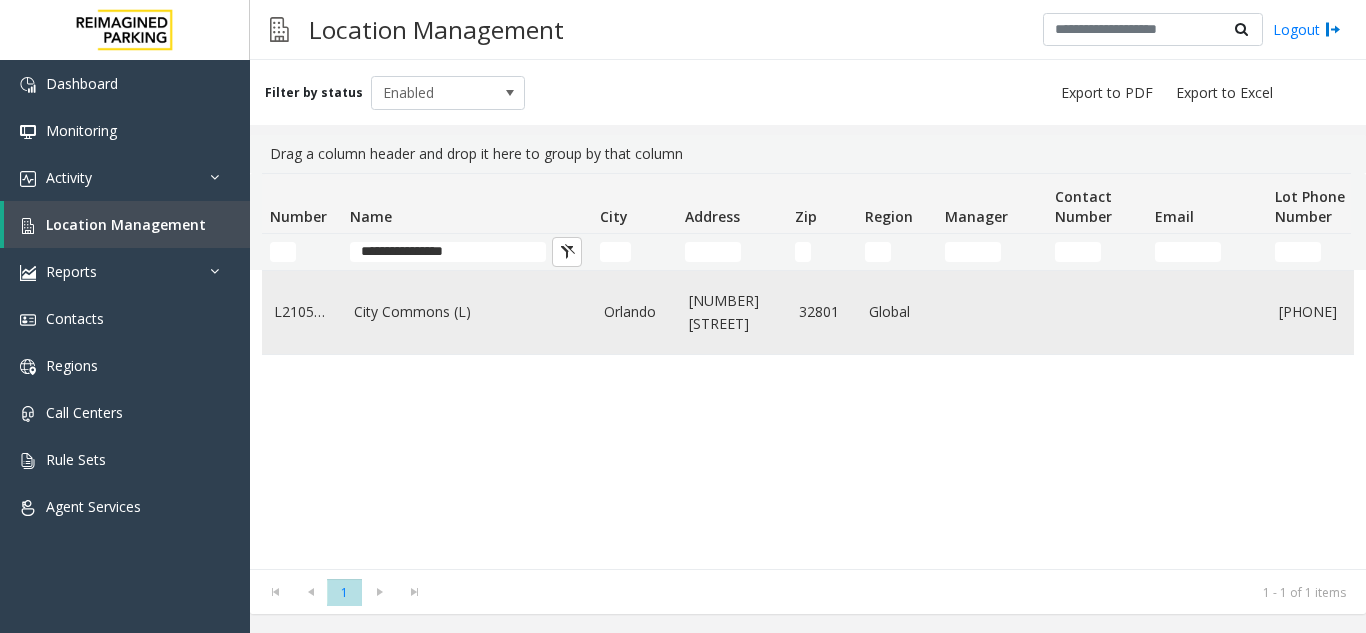click on "City Commons (L)" 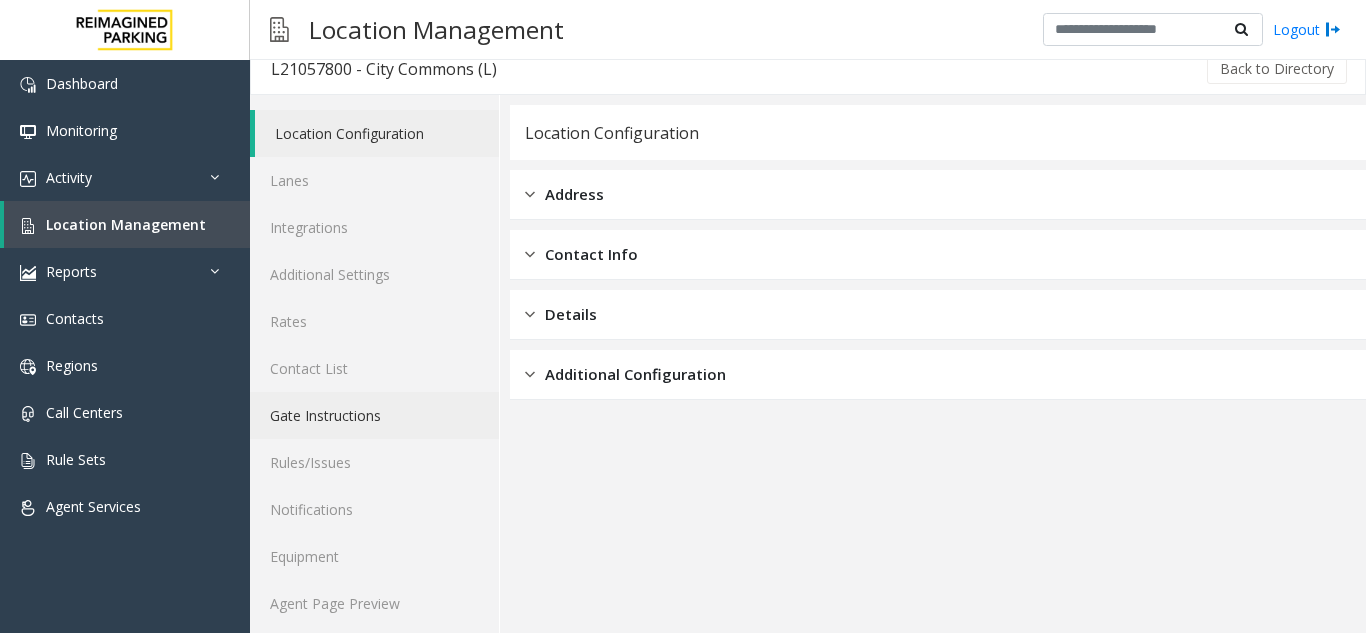 scroll, scrollTop: 26, scrollLeft: 0, axis: vertical 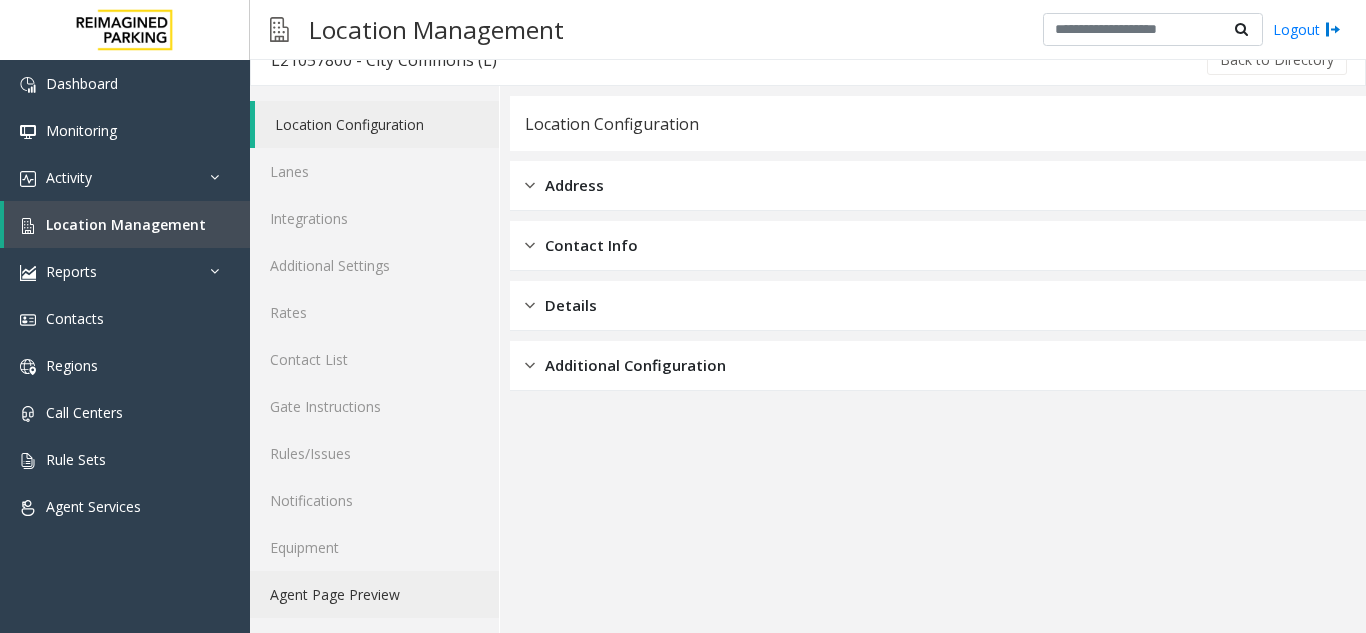 click on "Agent Page Preview" 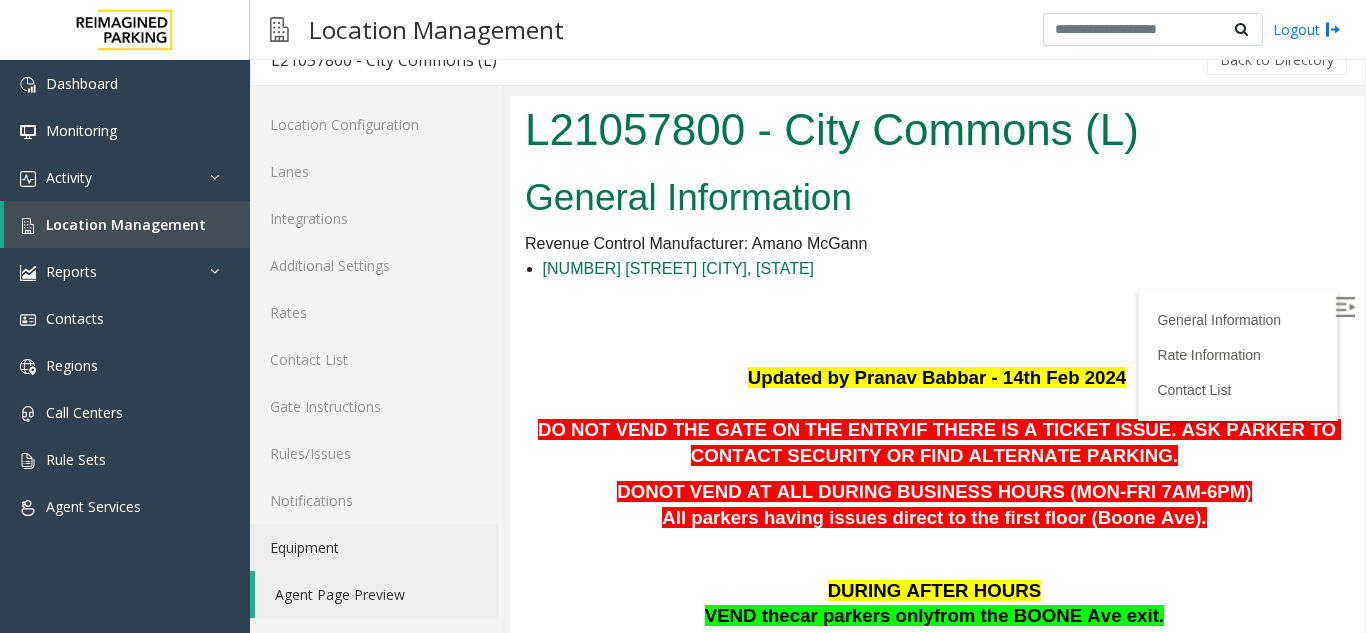 scroll, scrollTop: 100, scrollLeft: 0, axis: vertical 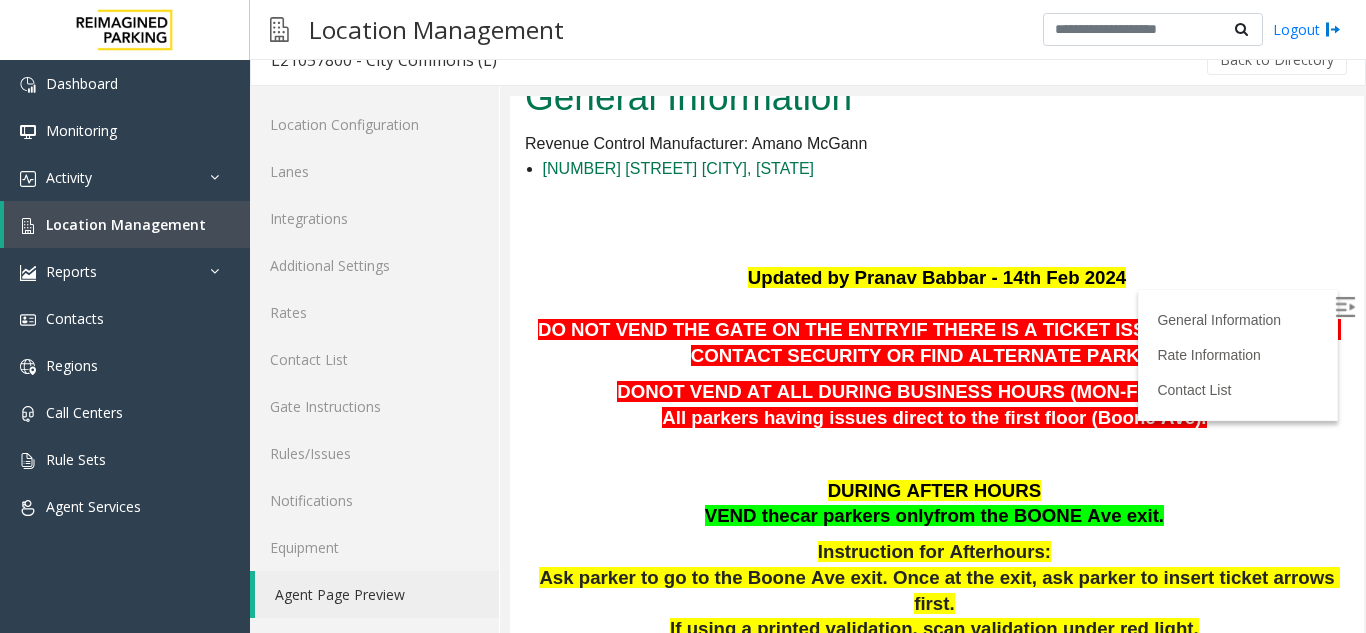 click at bounding box center (1345, 307) 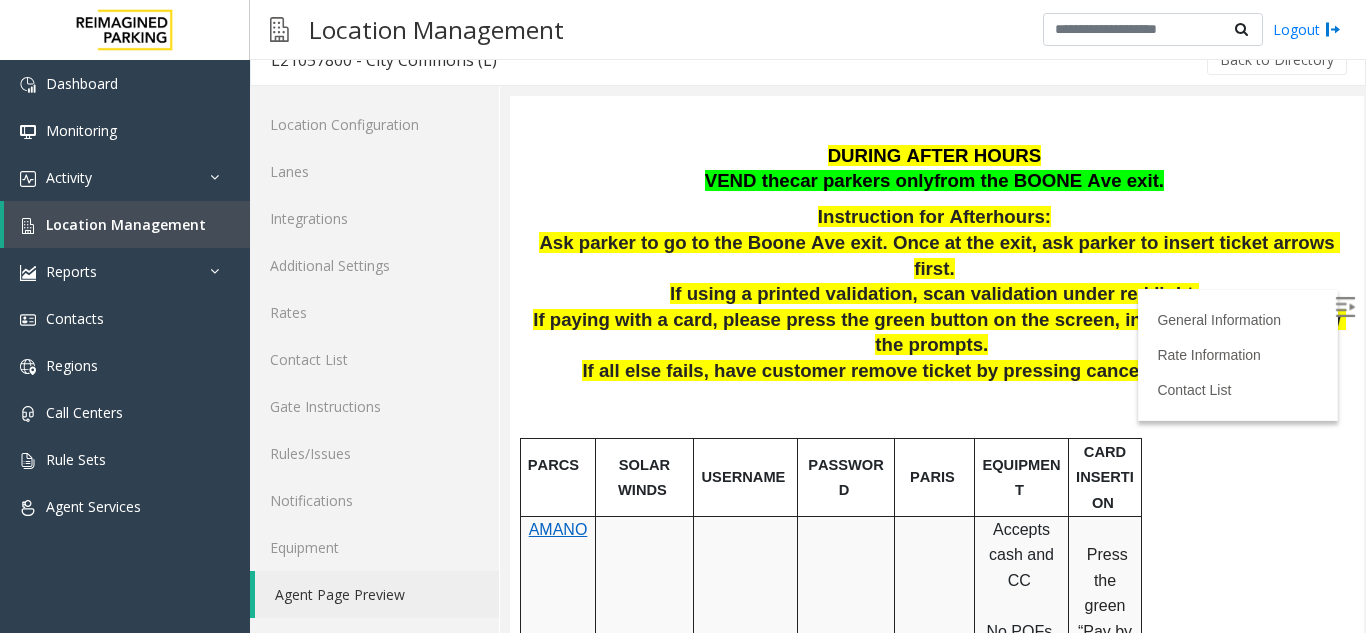 scroll, scrollTop: 400, scrollLeft: 0, axis: vertical 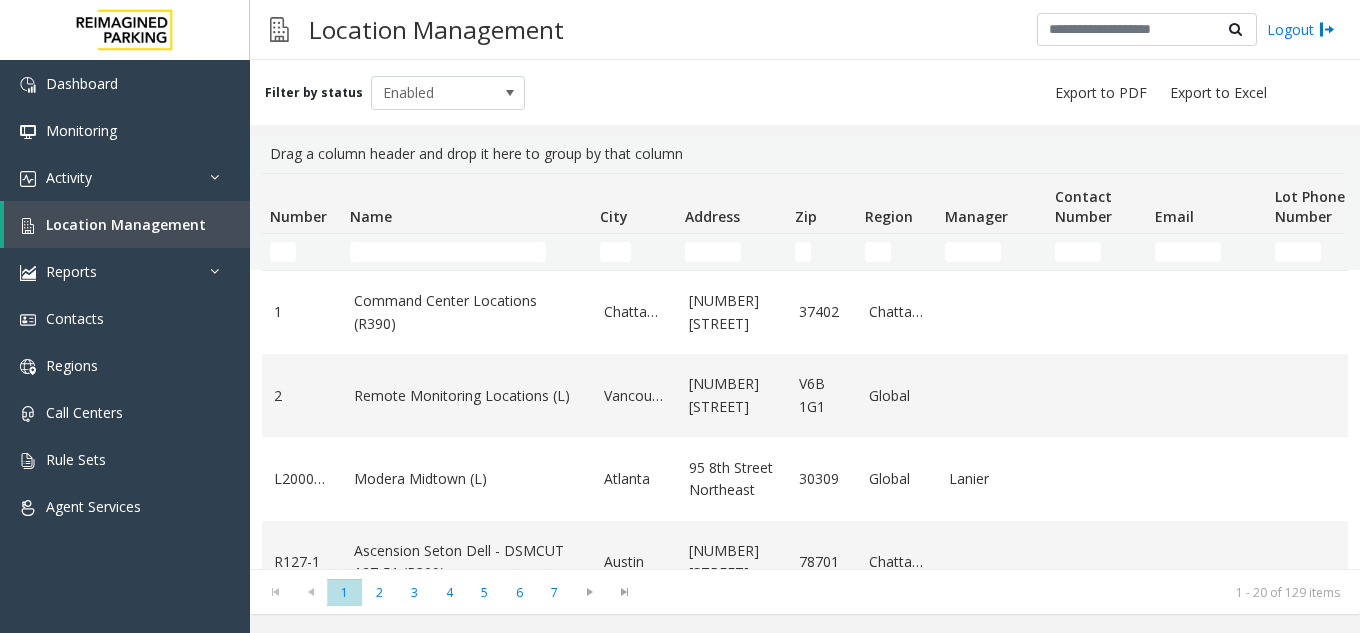 click 